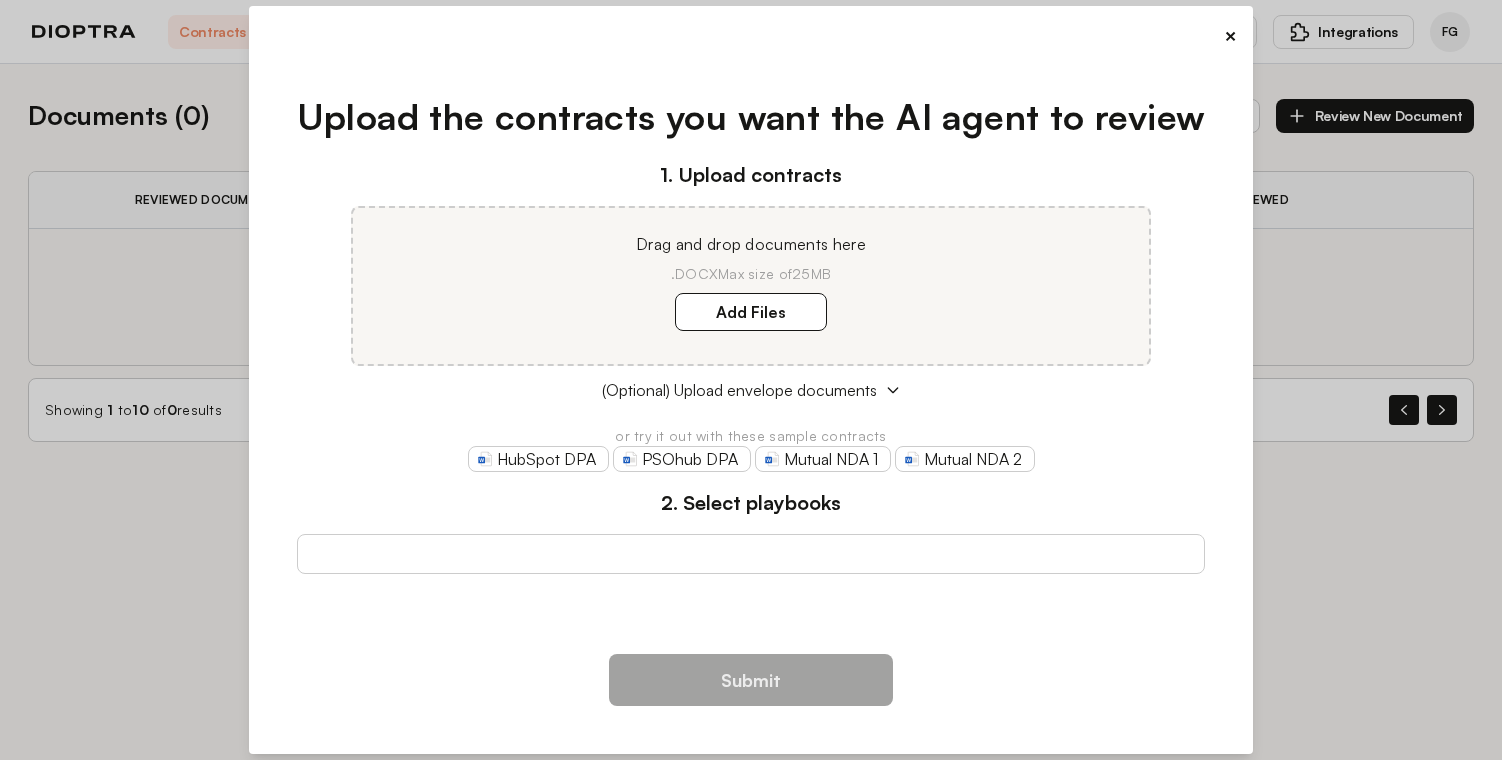 scroll, scrollTop: 0, scrollLeft: 0, axis: both 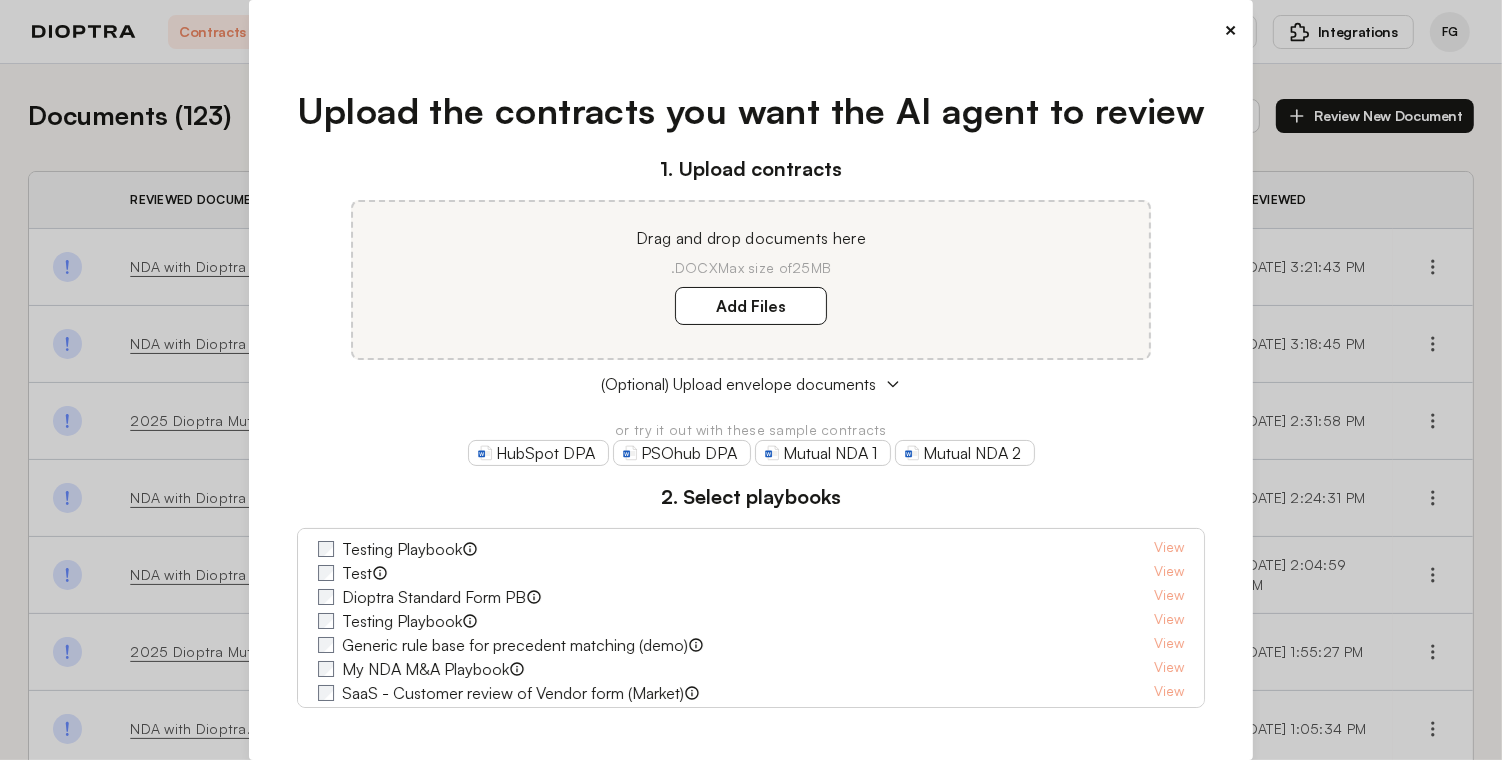 click on "× Upload the contracts you want the AI agent to review 1. Upload contracts Drag and drop documents here .DOCX  Max size of  25MB Add Files (Optional) Upload envelope documents or try it out with these sample contracts     HubSpot DPA     PSOhub DPA     Mutual NDA 1     Mutual NDA 2   2. Select playbooks Testing Playbook   View Test   View Dioptra Standard Form PB   View Testing Playbook   View Generic rule base for precedent matching (demo)   View My NDA M&A Playbook   View SaaS - Customer review of Vendor form (Market)   View SaaS - Vendor review of Customer form (Market)   View NDA - Start-up Discloser review of counterparty form (Market)   View BAA - Vendor review of Customer Form (Market) Dioptra's out of the box playbook for Vendor review of Customer Form [PERSON_NAME]   View PB From Precedent Demo   View NDA - Commercial - Party Agnostic   View Master Services Agreement - Vendor Favorable   View NDA M&A - Buyer Favorable (Managed by Dioptra)   View   View   View Interview MnA Playbook" at bounding box center [751, 380] 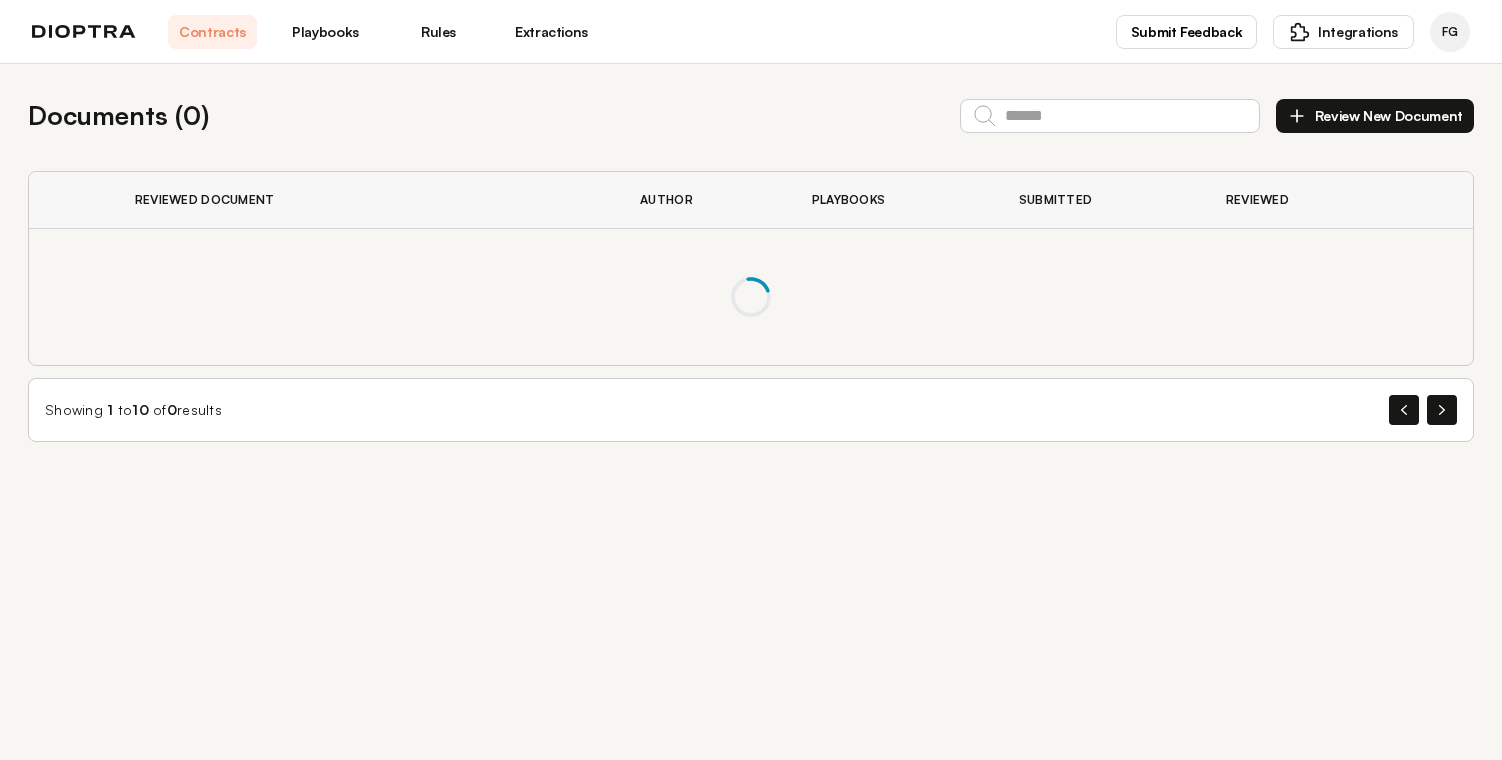 scroll, scrollTop: 0, scrollLeft: 0, axis: both 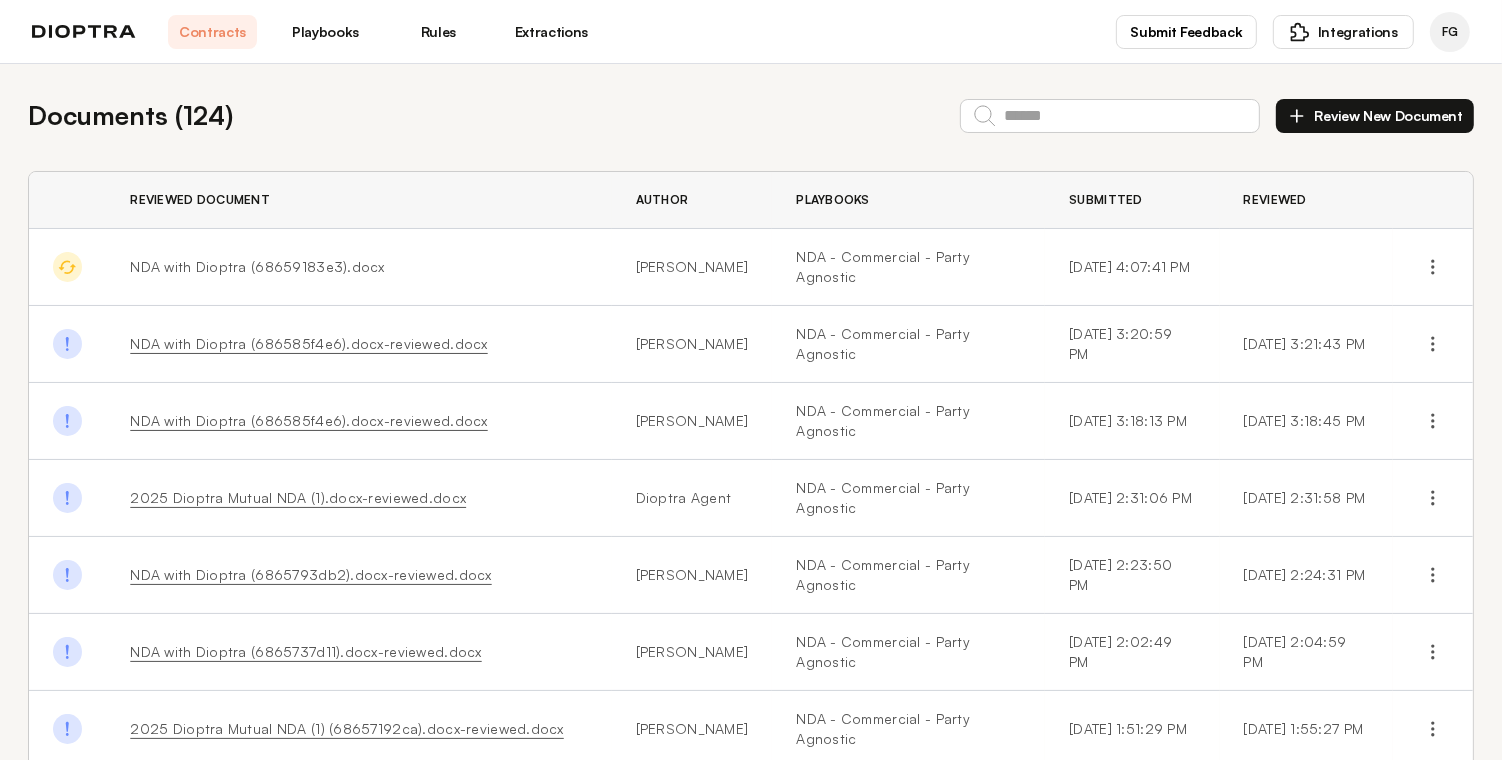click on "Documents ( 124 ) Review New Document Reviewed Document Author Playbooks Submitted Reviewed In Progress since 7/2/2025, 4:07:41 PM   NDA with Dioptra (68659183e3).docx Farah Gasmi NDA - Commercial - Party Agnostic 7/2/2025, 4:07:41 PM We detected elements with limited support in the document: {'tables'}. This may affect the content and formatting of the reviewed document.   NDA with Dioptra (686585f4e6).docx-reviewed.docx Farah Gasmi NDA - Commercial - Party Agnostic 7/2/2025, 3:20:59 PM 7/2/2025, 3:21:43 PM We detected elements with limited support in the document: {'tables'}. This may affect the content and formatting of the reviewed document.   NDA with Dioptra (686585f4e6).docx-reviewed.docx Farah Gasmi NDA - Commercial - Party Agnostic 7/2/2025, 3:18:13 PM 7/2/2025, 3:18:45 PM We detected elements with limited support in the document: {'tables'}. This may affect the content and formatting of the reviewed document.   2025 Dioptra Mutual NDA (1).docx-reviewed.docx Dioptra Agent 7/2/2025, 2:31:06 PM" at bounding box center [751, 585] 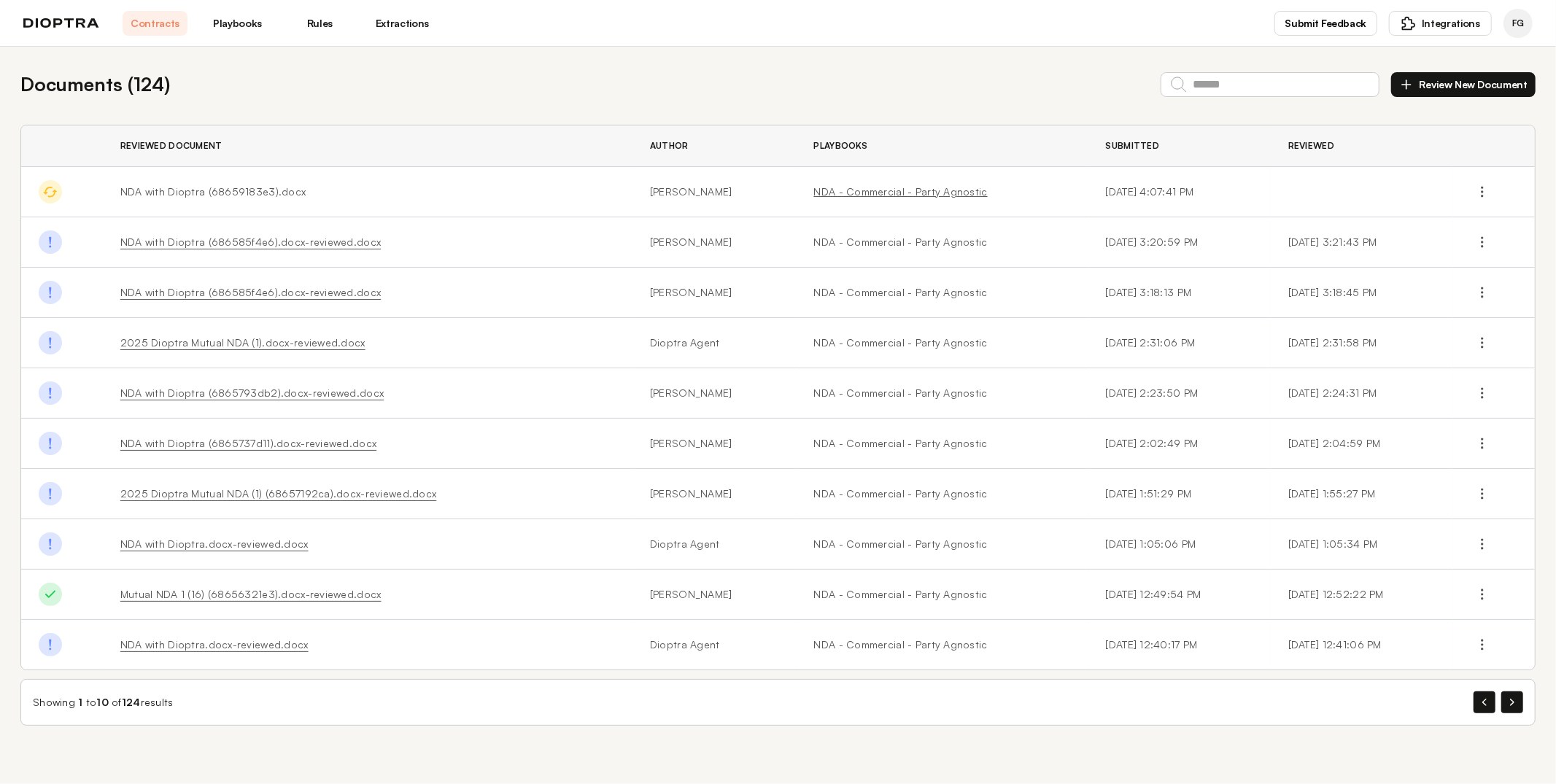 click on "NDA - Commercial - Party Agnostic" at bounding box center (942, 192) 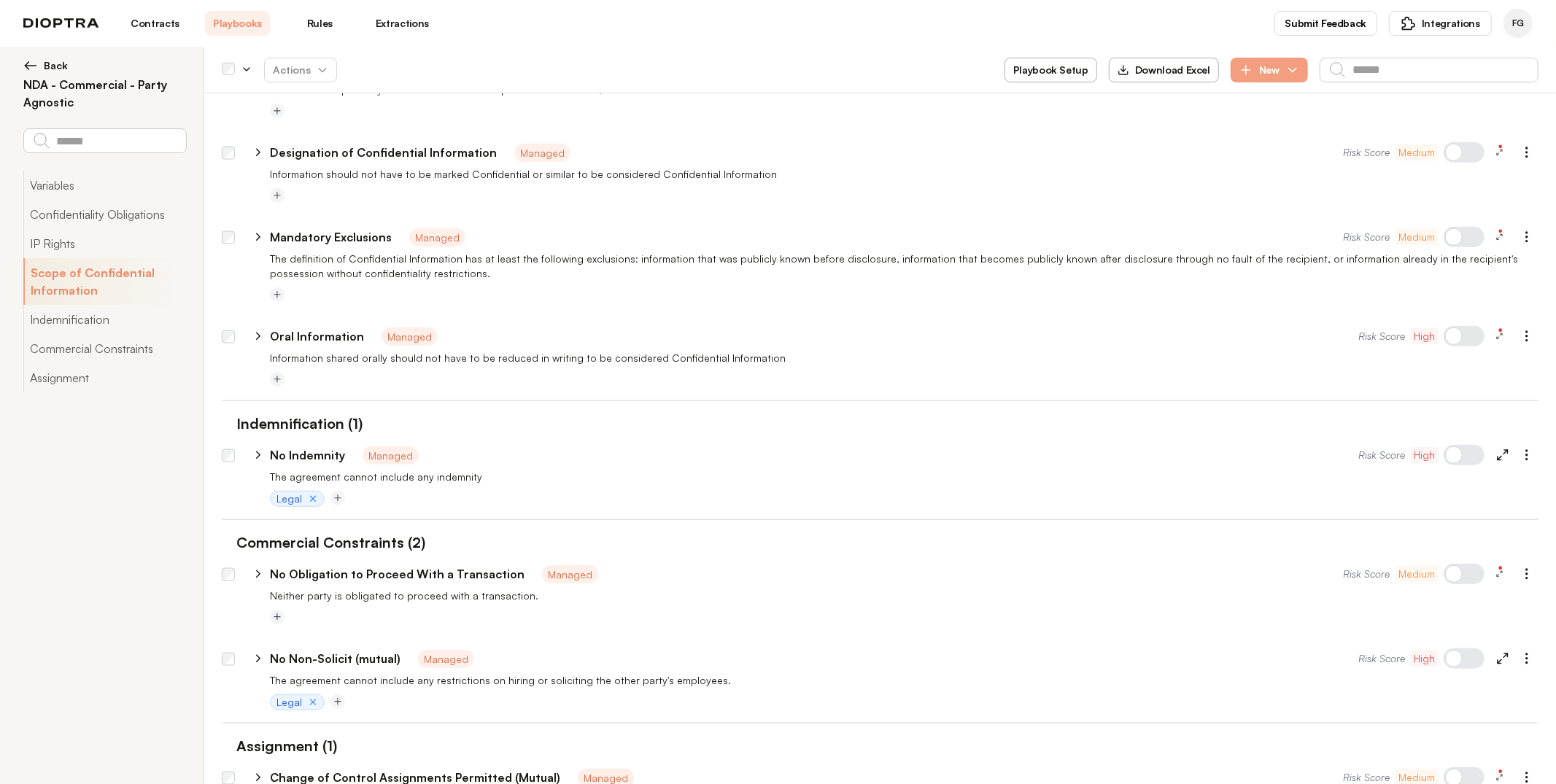 scroll, scrollTop: 907, scrollLeft: 0, axis: vertical 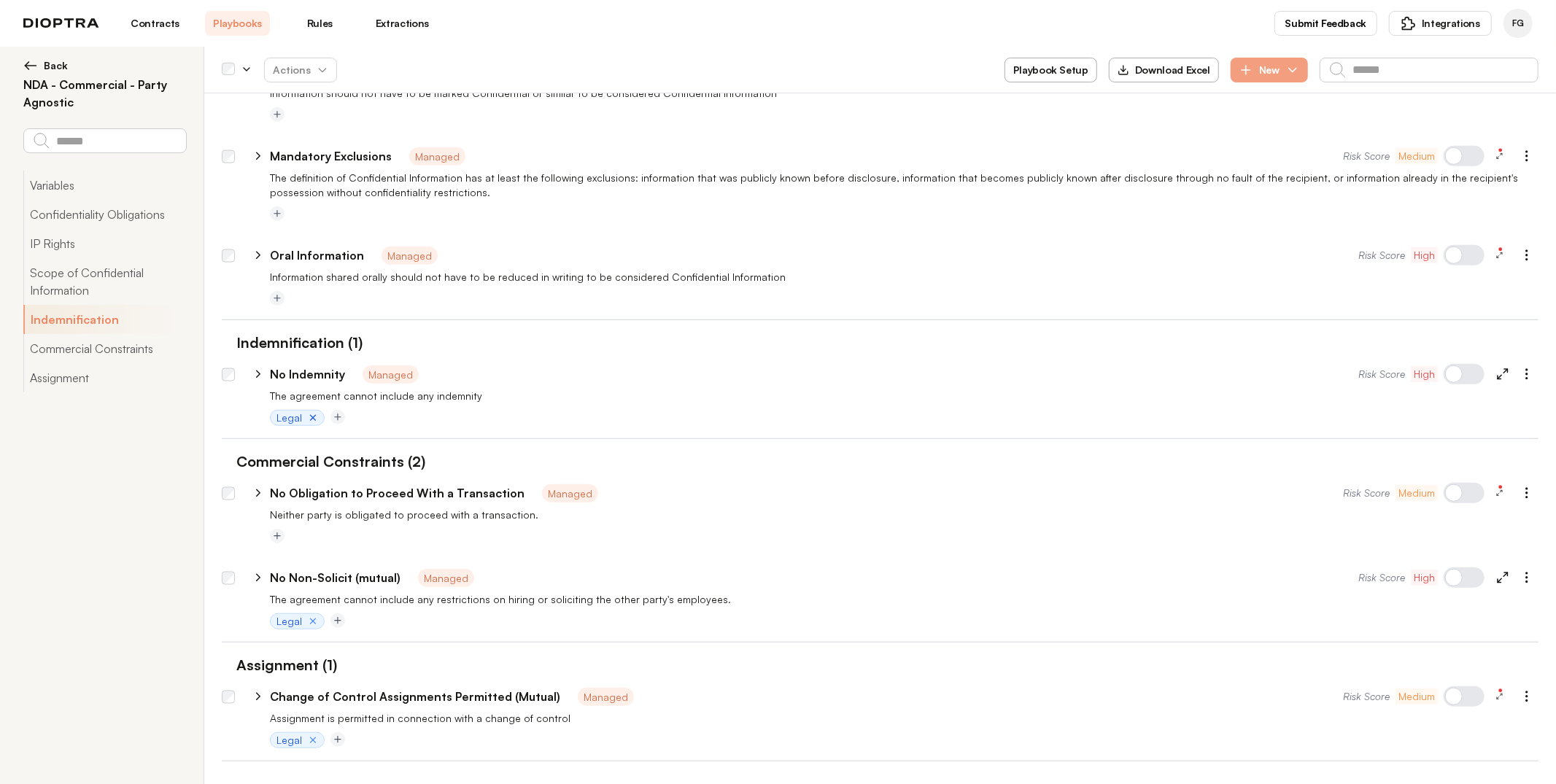 click 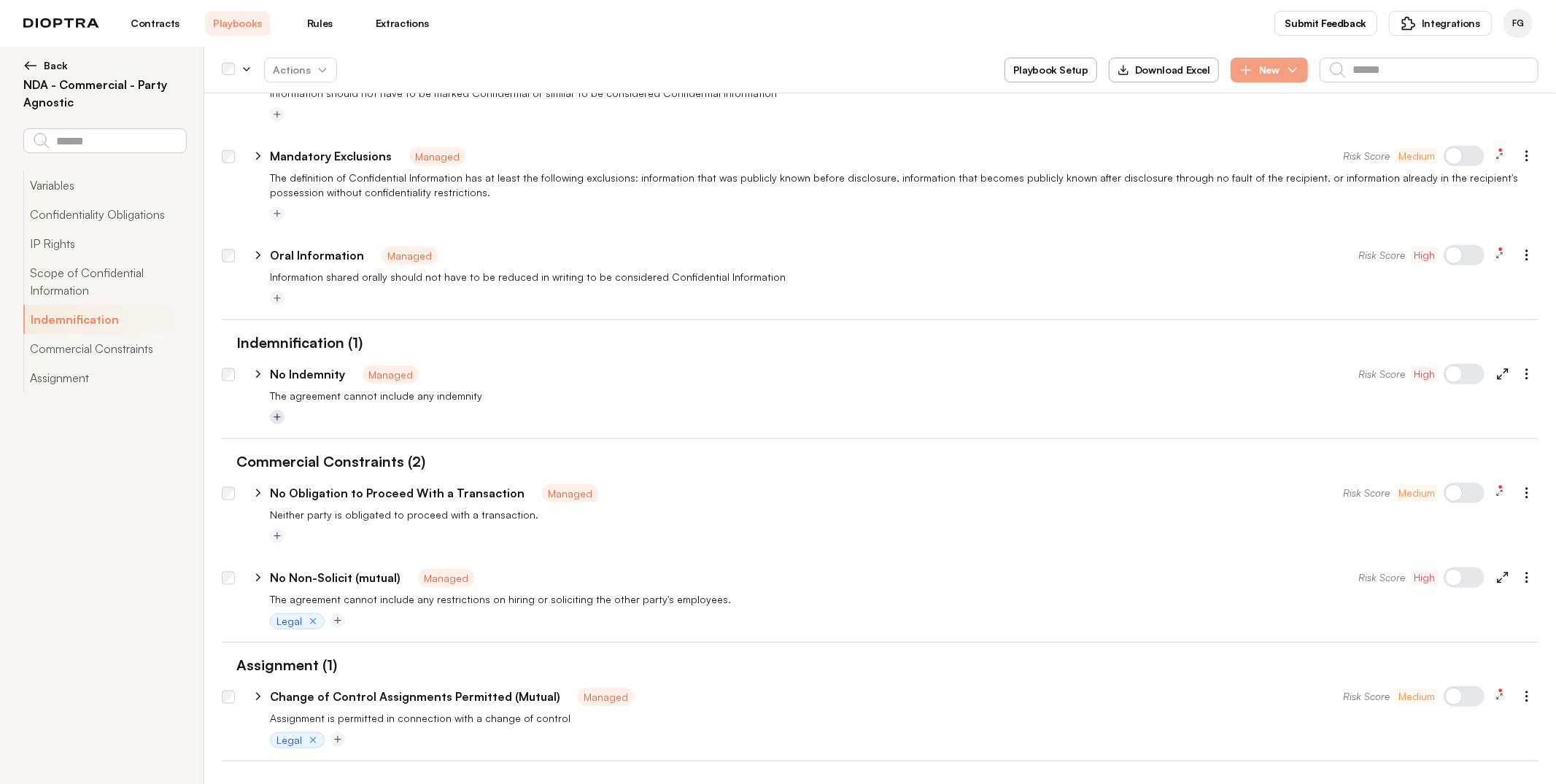 click 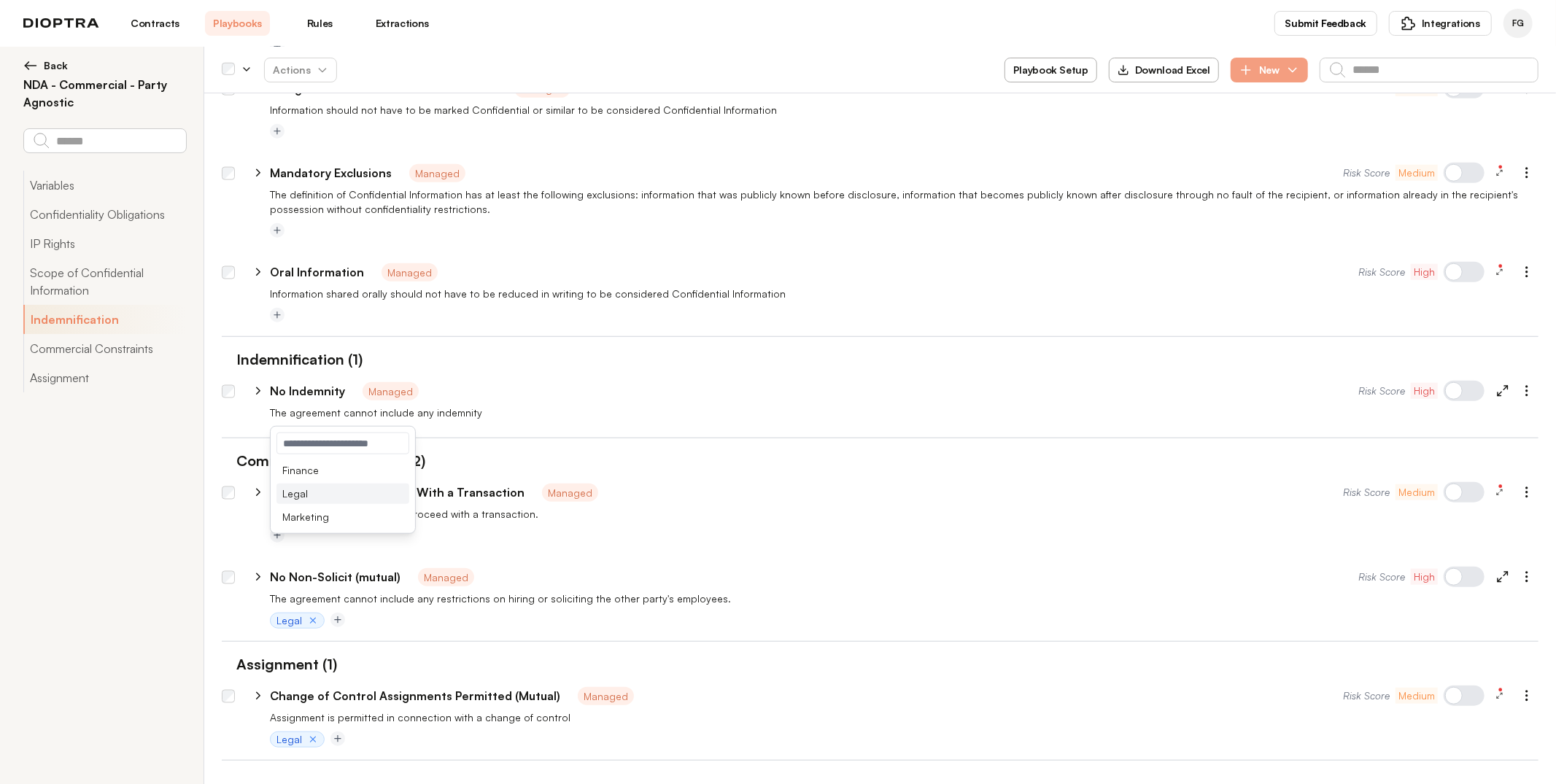 click on "Legal" at bounding box center (343, 494) 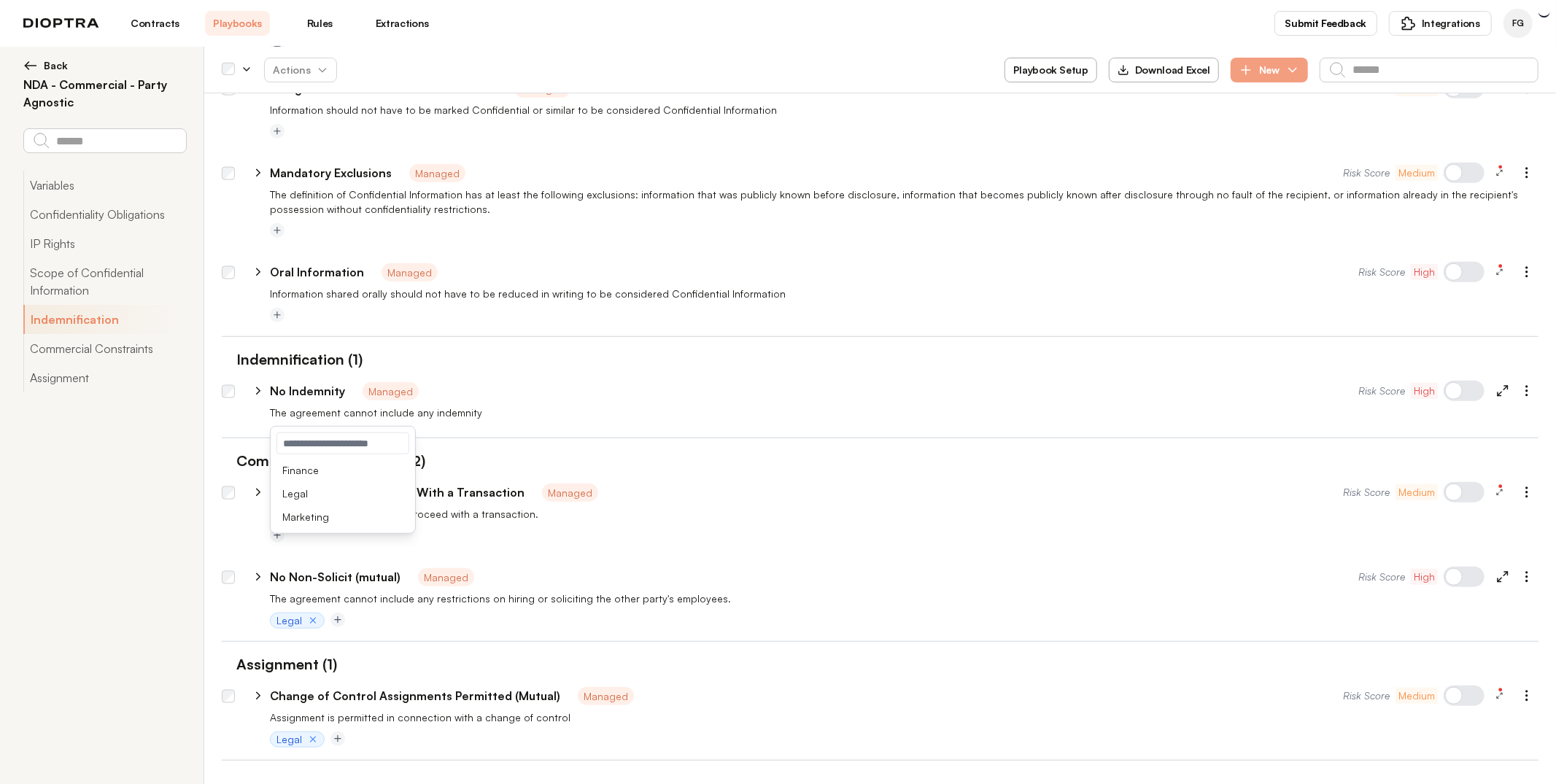 type on "*" 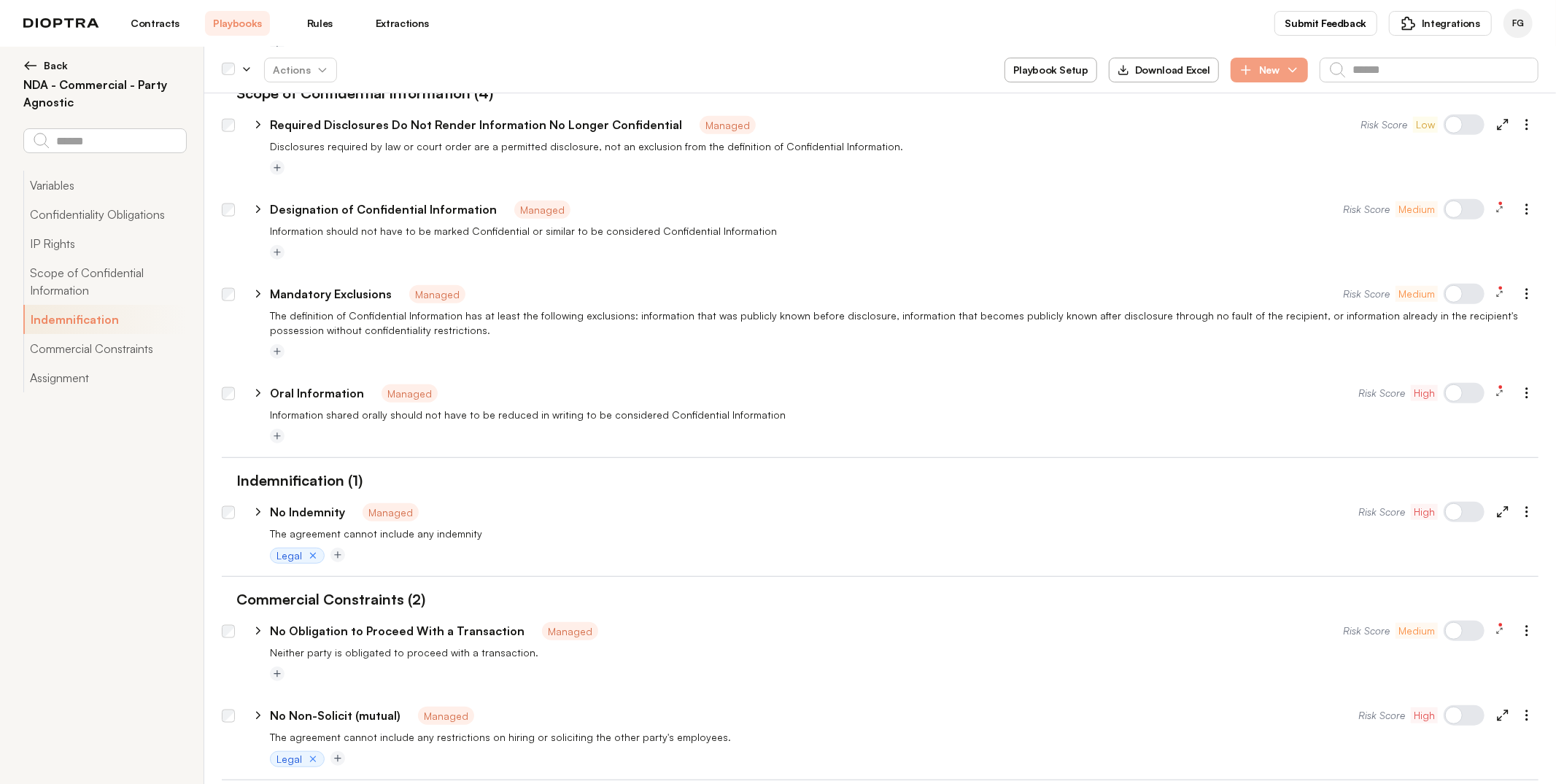 scroll, scrollTop: 761, scrollLeft: 0, axis: vertical 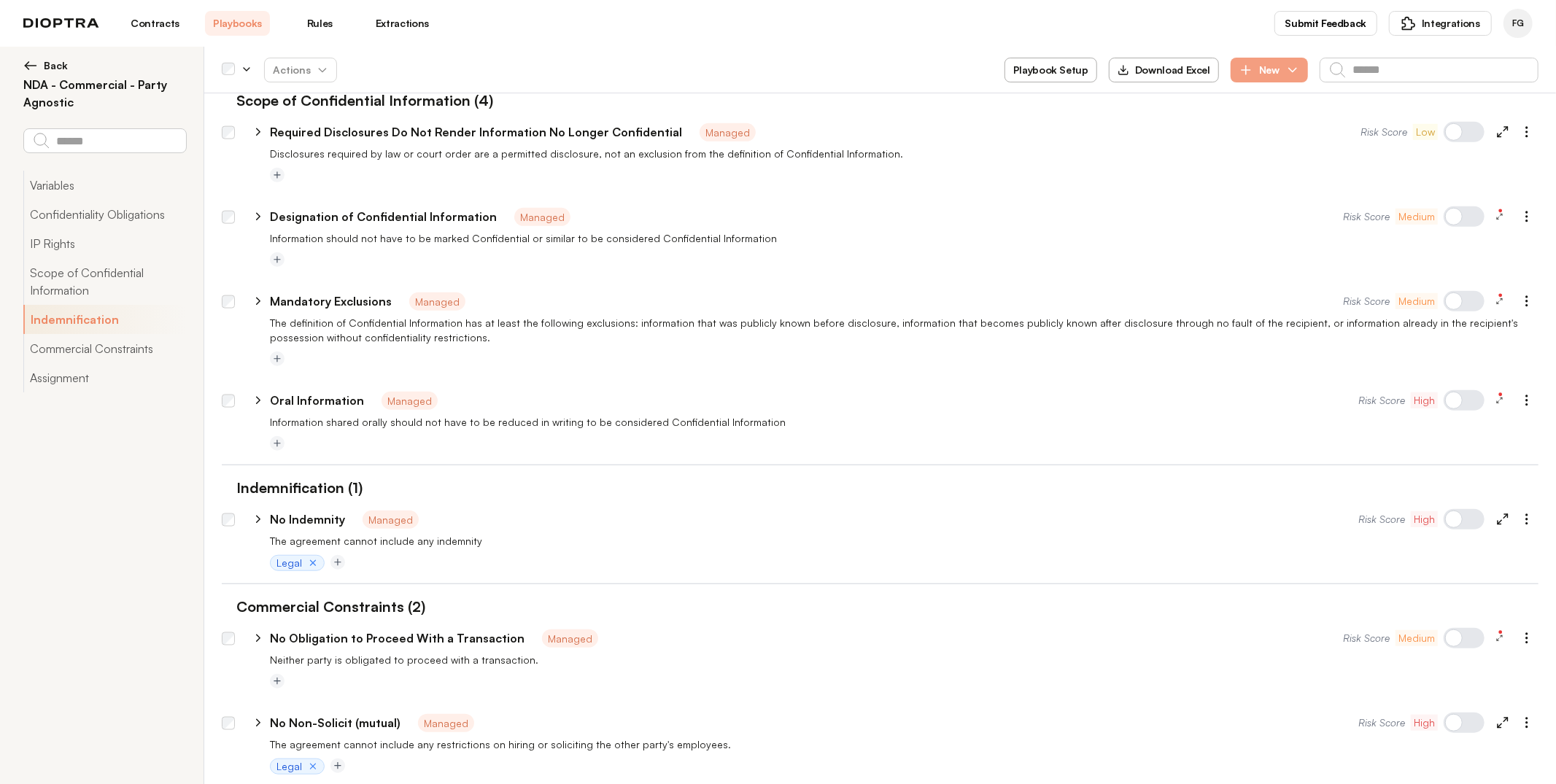 click on "Playbook Setup" at bounding box center [1050, 70] 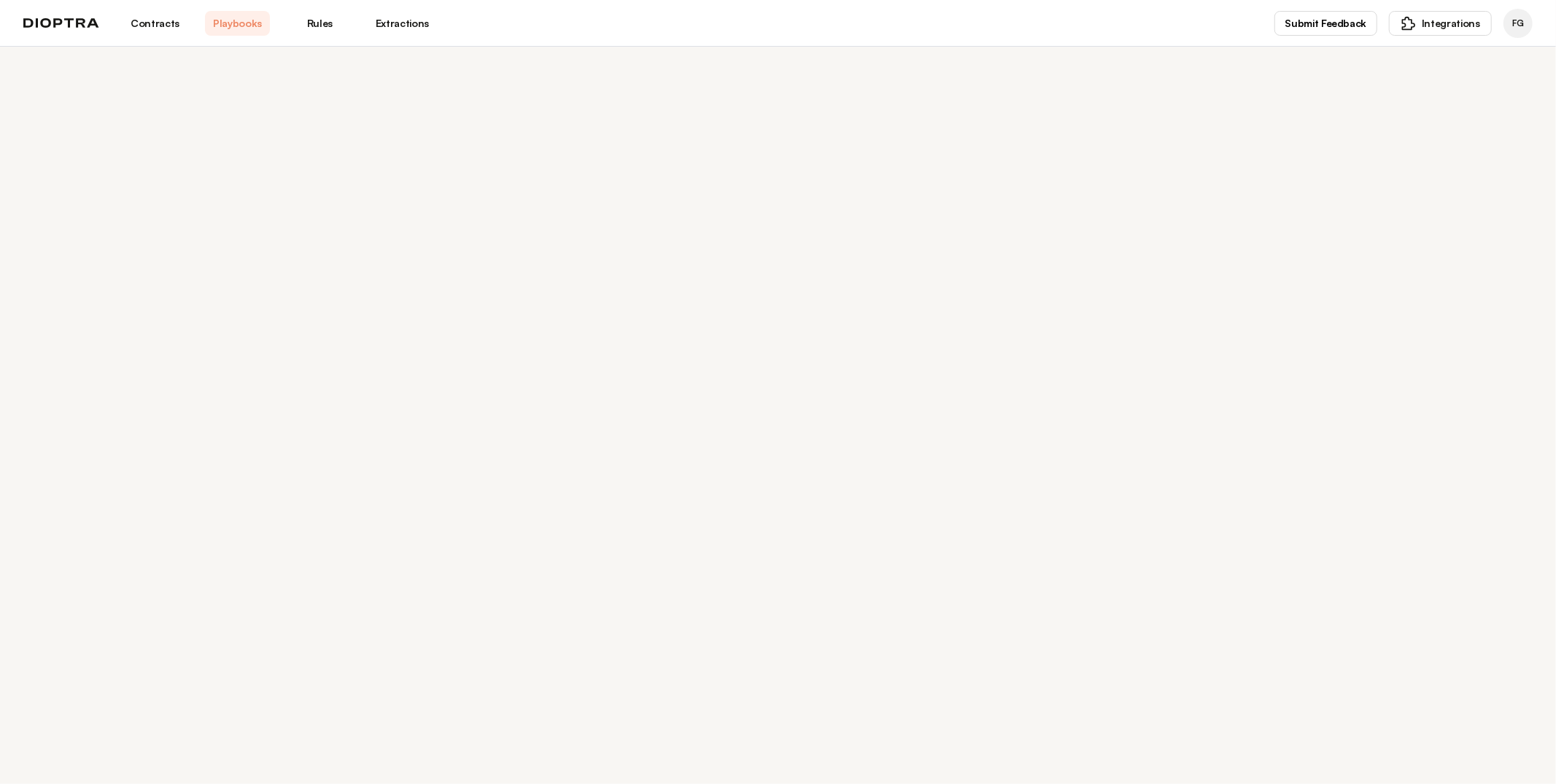 select on "******" 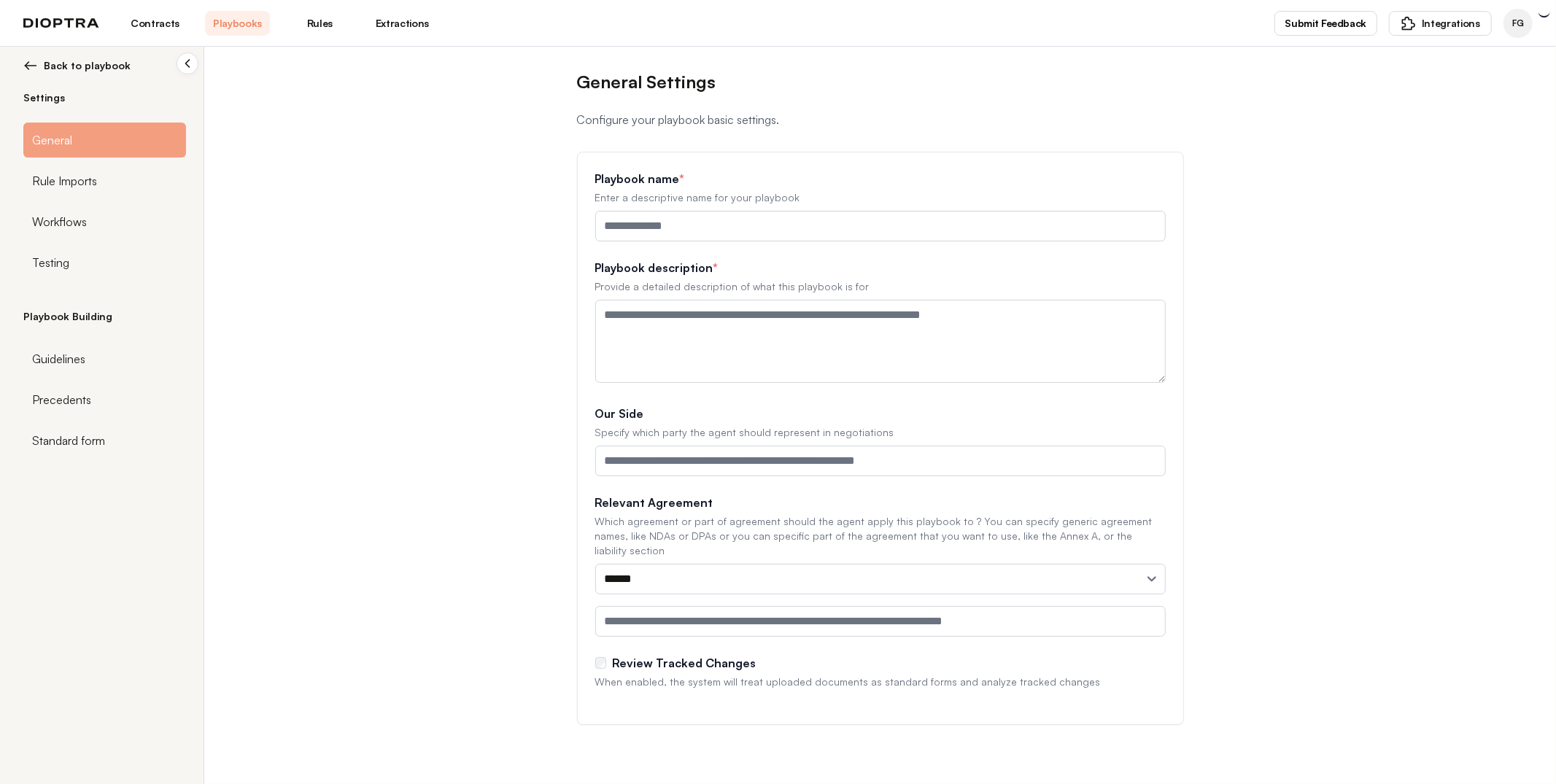 type on "**********" 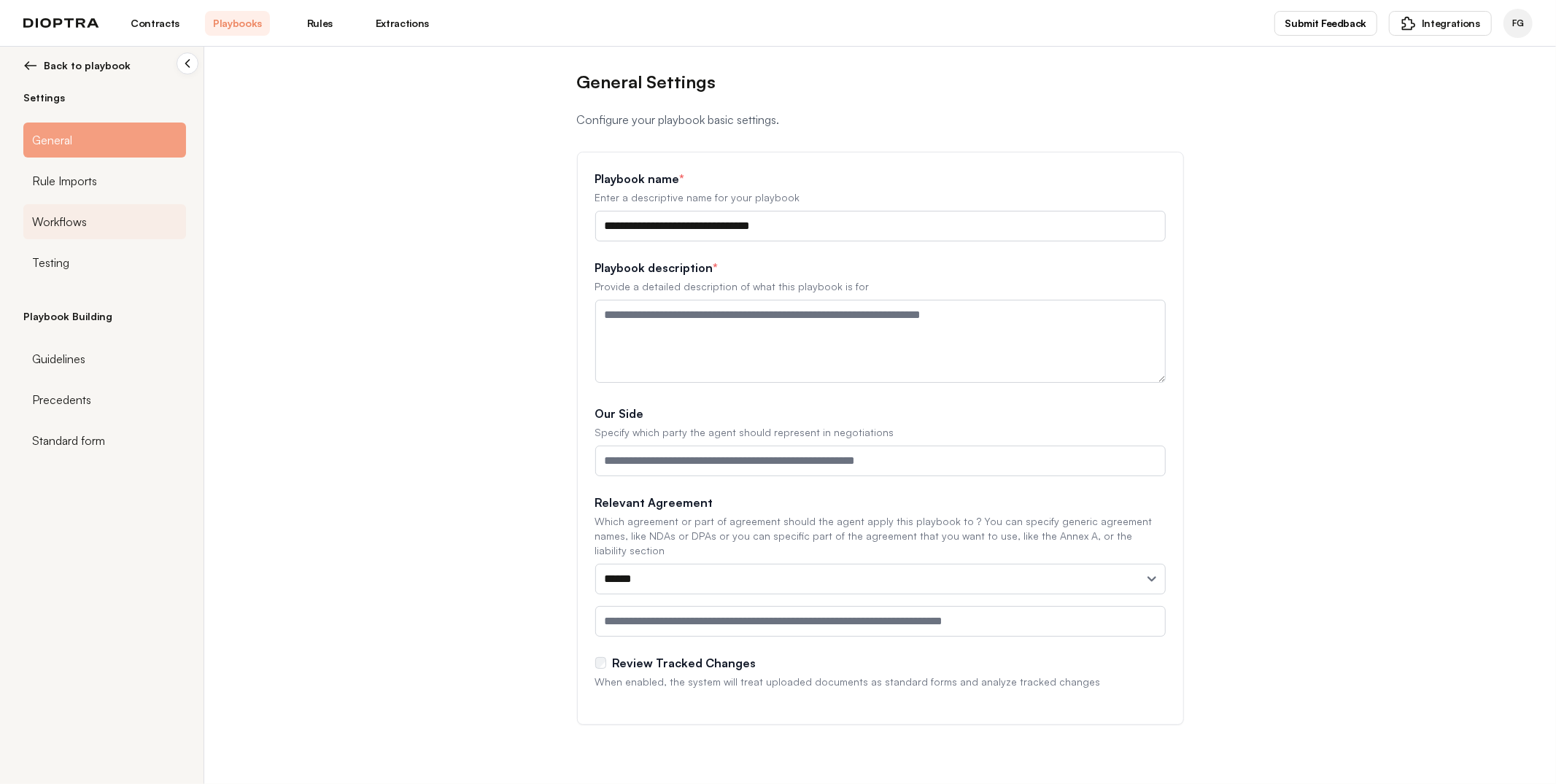 click on "Workflows" at bounding box center (59, 222) 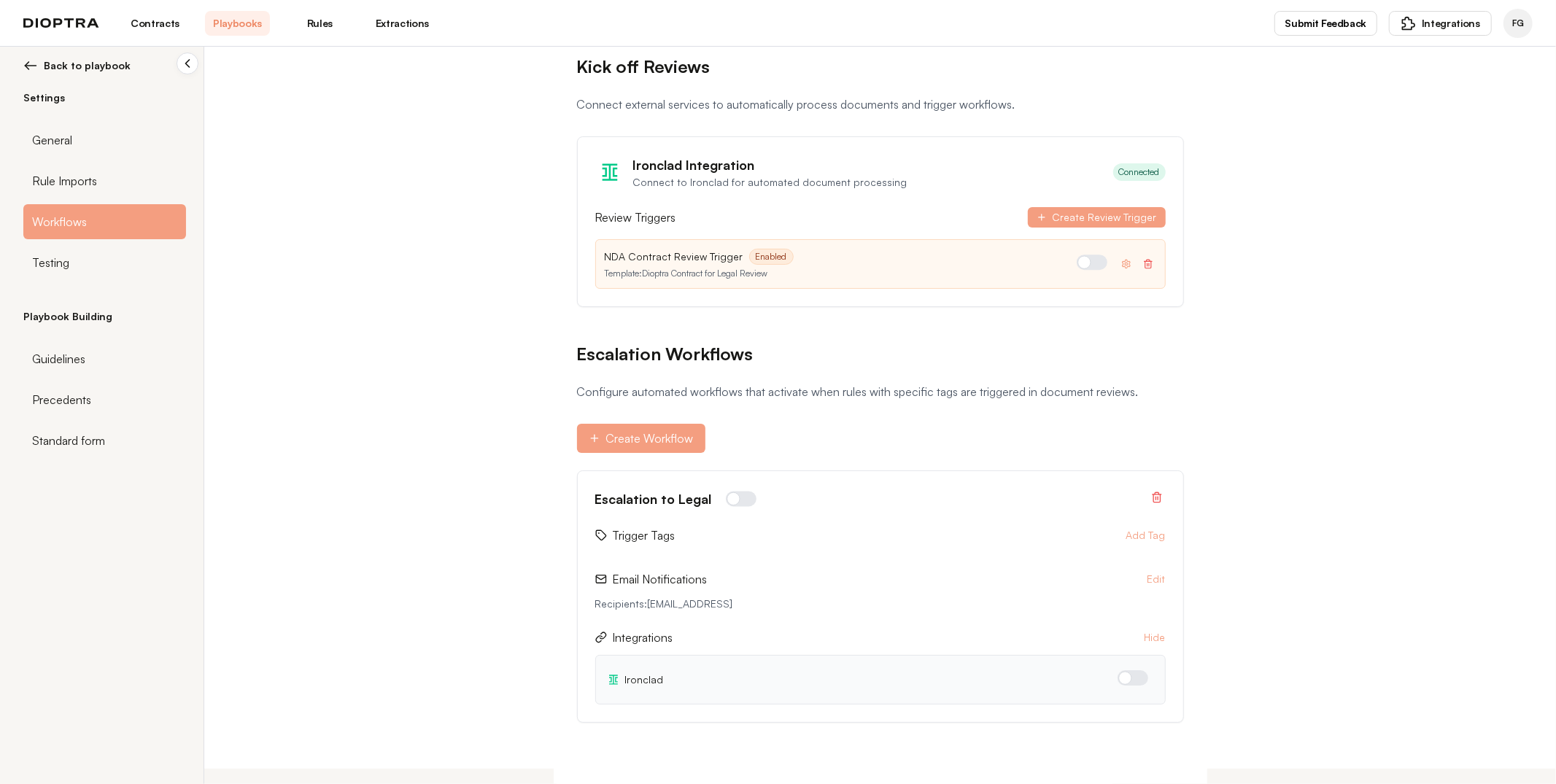 scroll, scrollTop: 47, scrollLeft: 0, axis: vertical 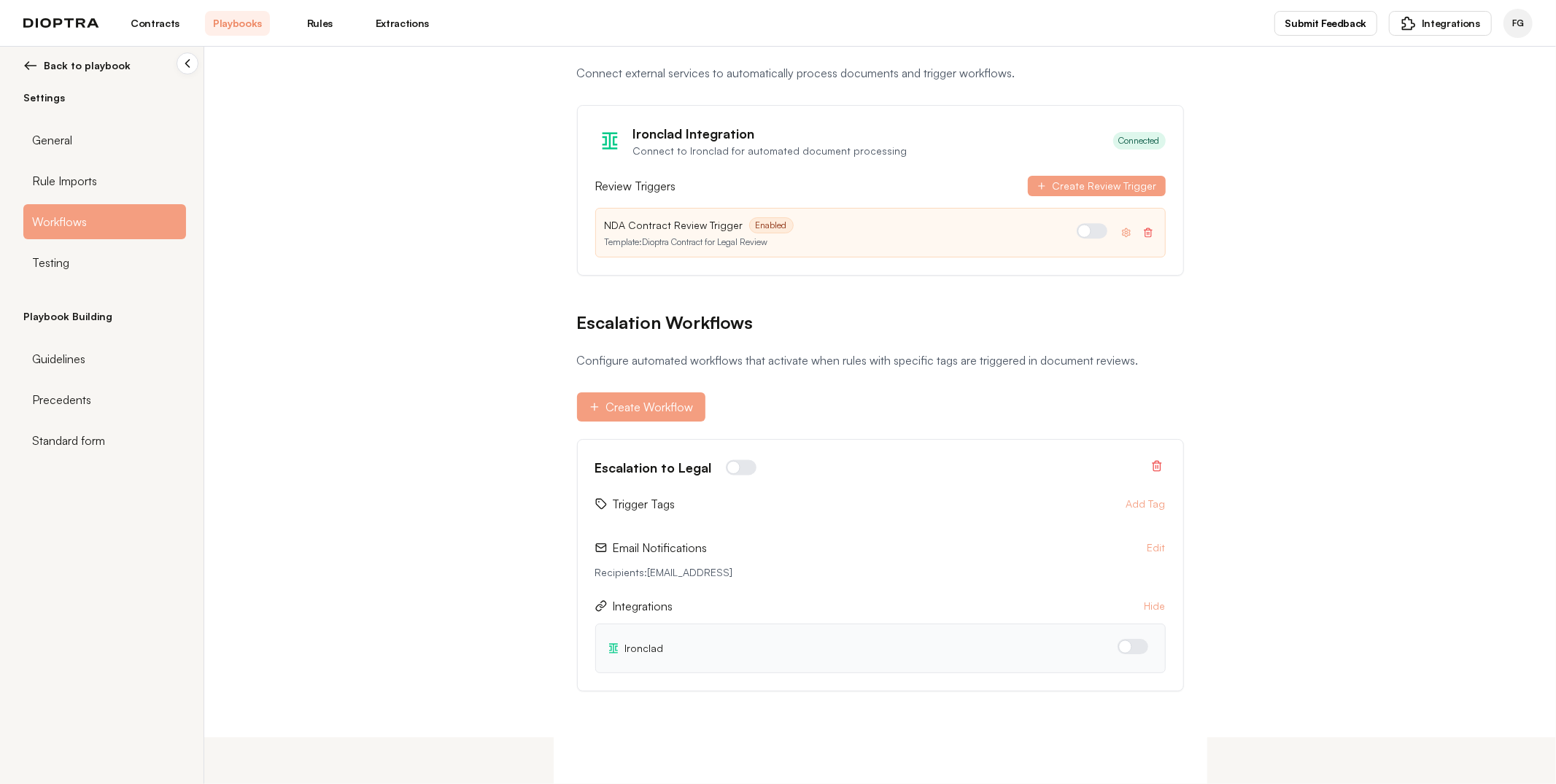 click at bounding box center [1133, 646] 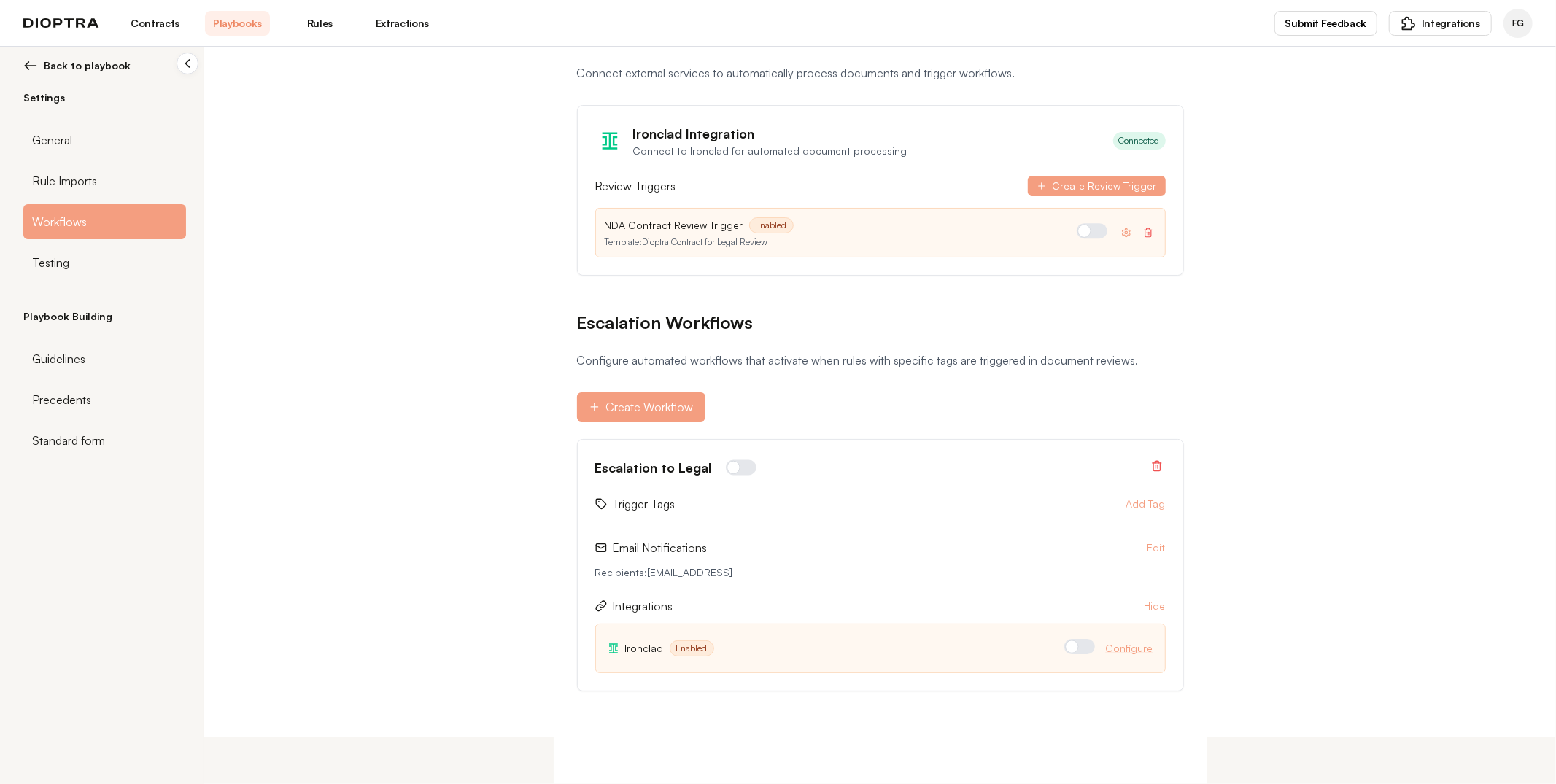 click on "Configure" at bounding box center (1129, 648) 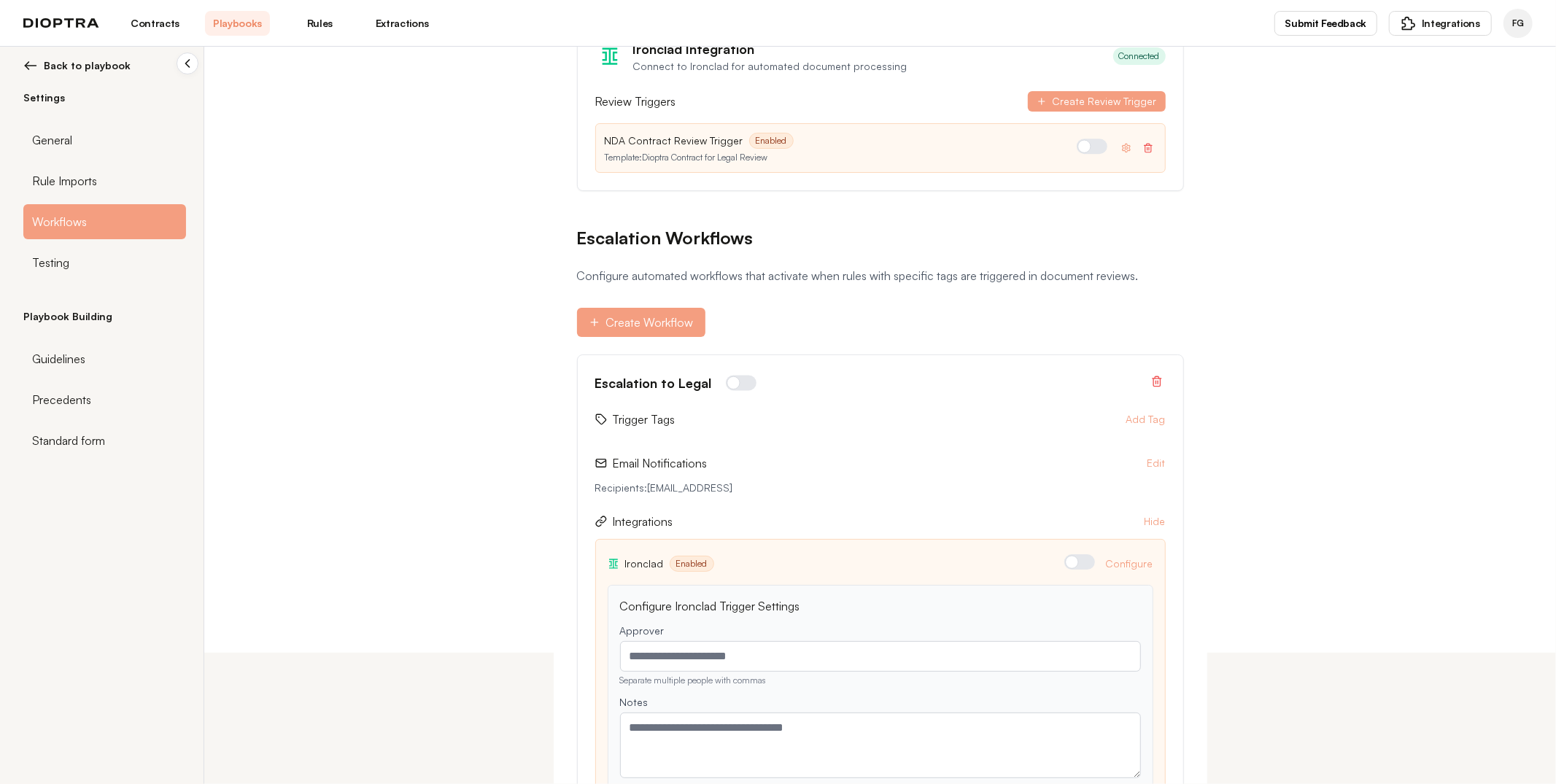 scroll, scrollTop: 228, scrollLeft: 0, axis: vertical 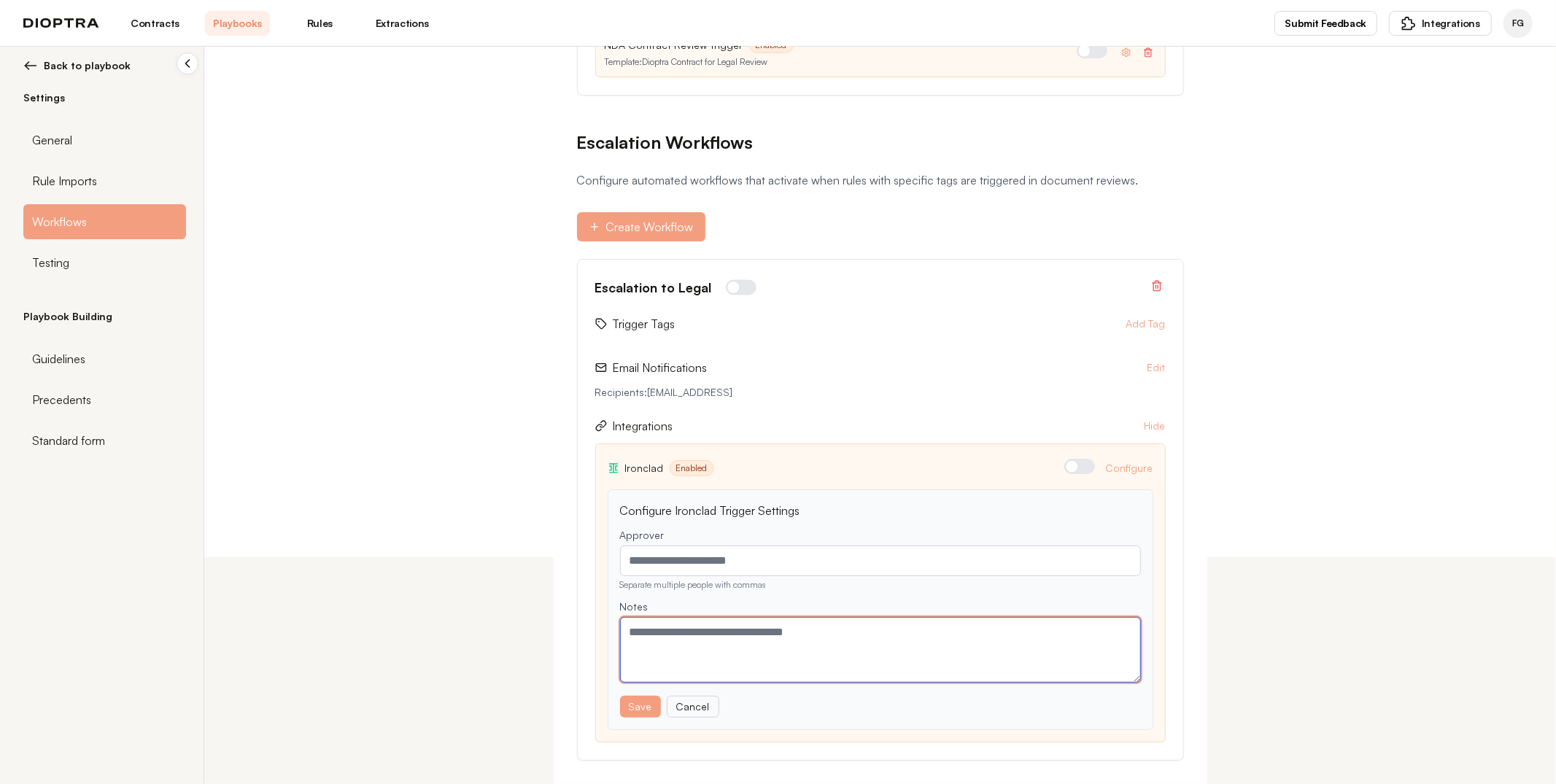 click at bounding box center (880, 650) 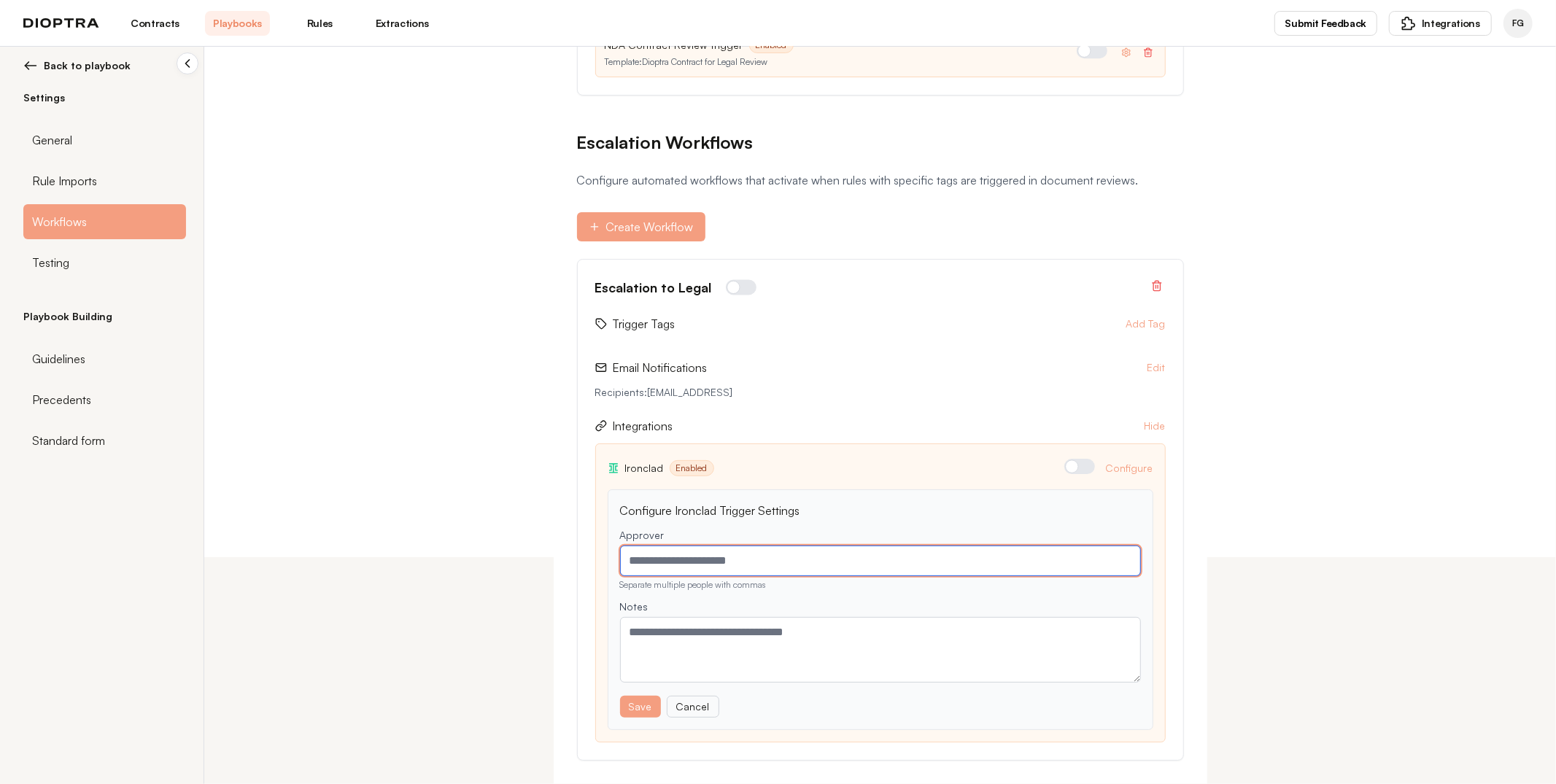click at bounding box center [880, 561] 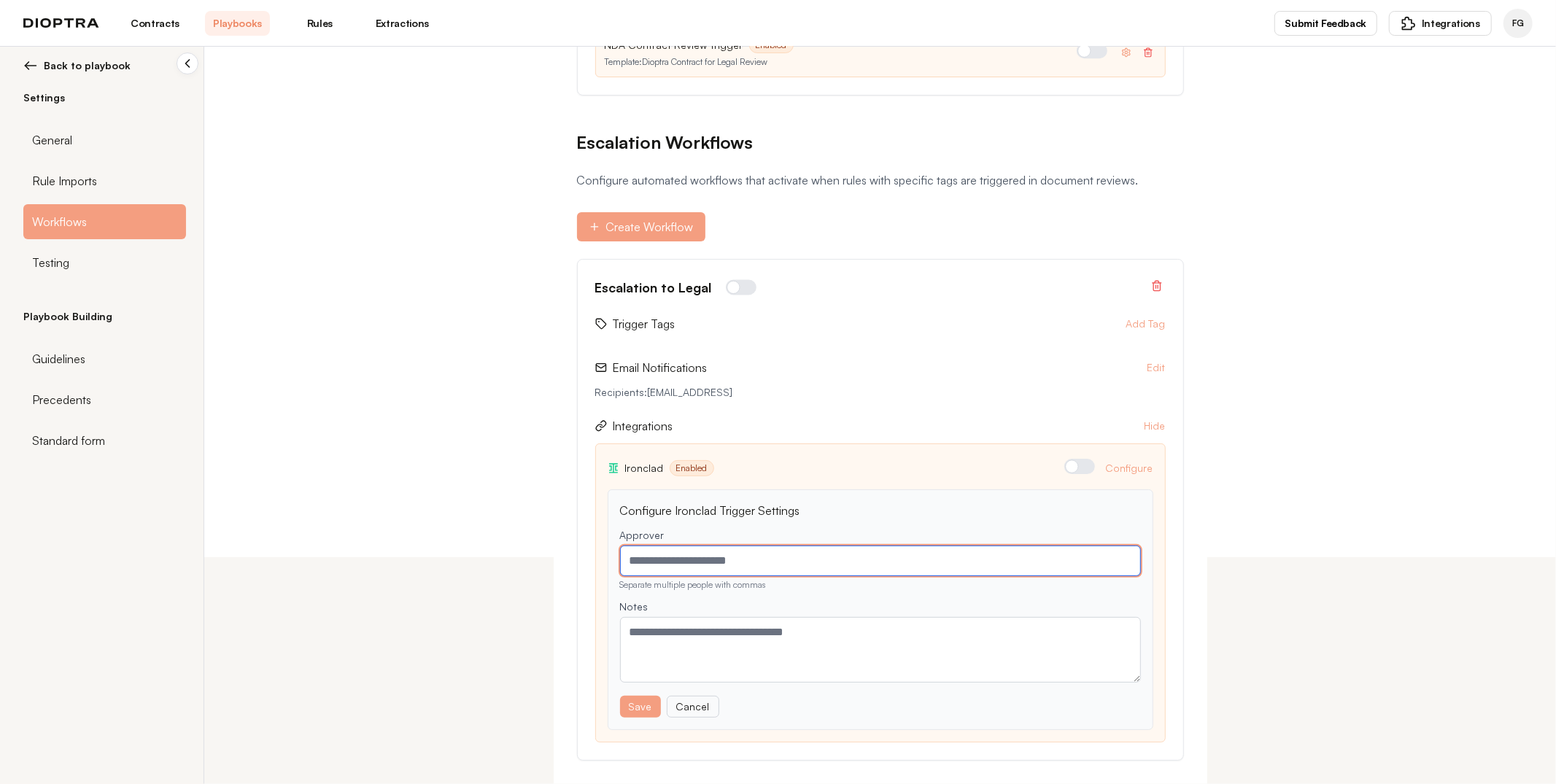 type on "*" 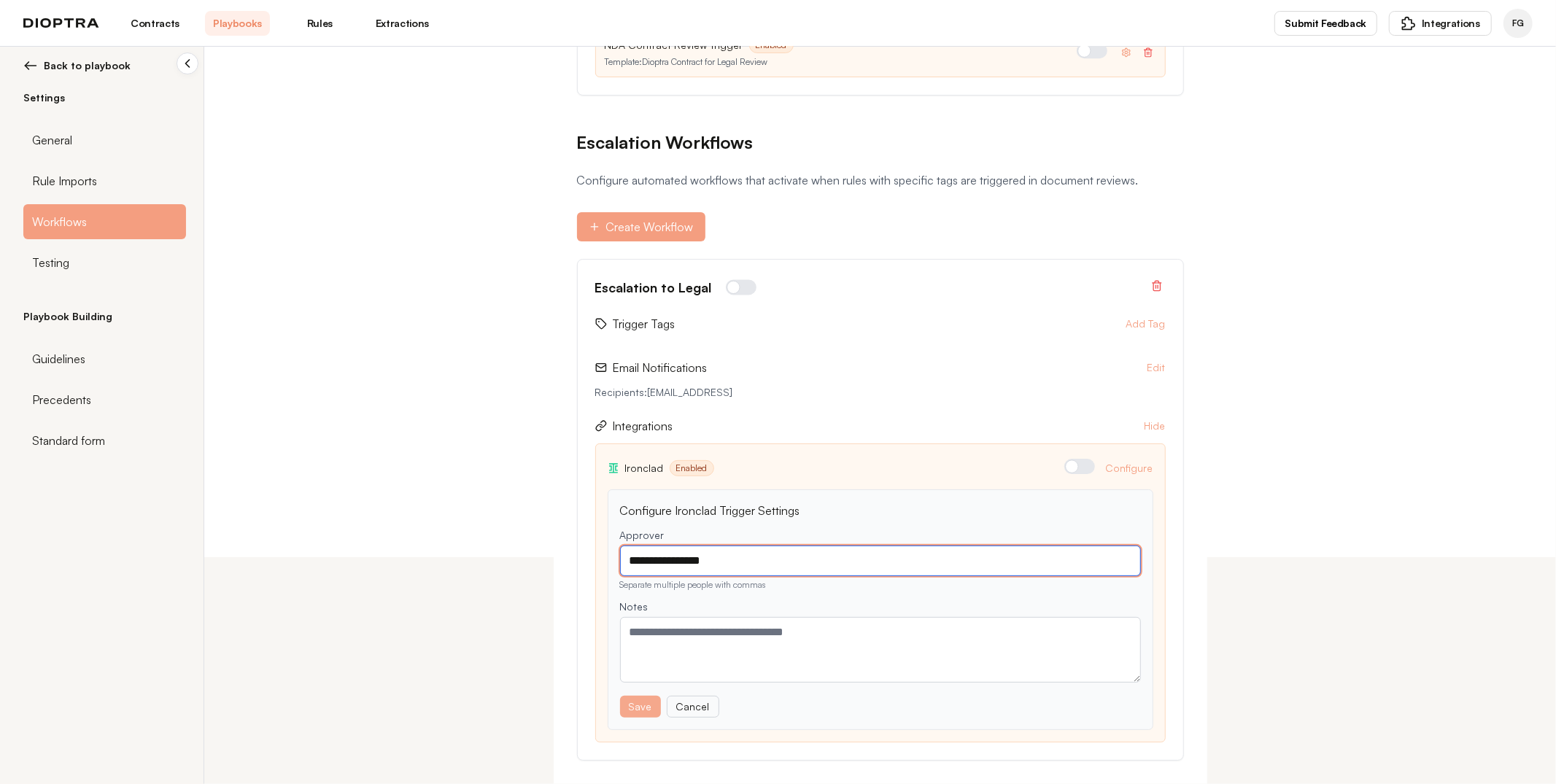 type on "**********" 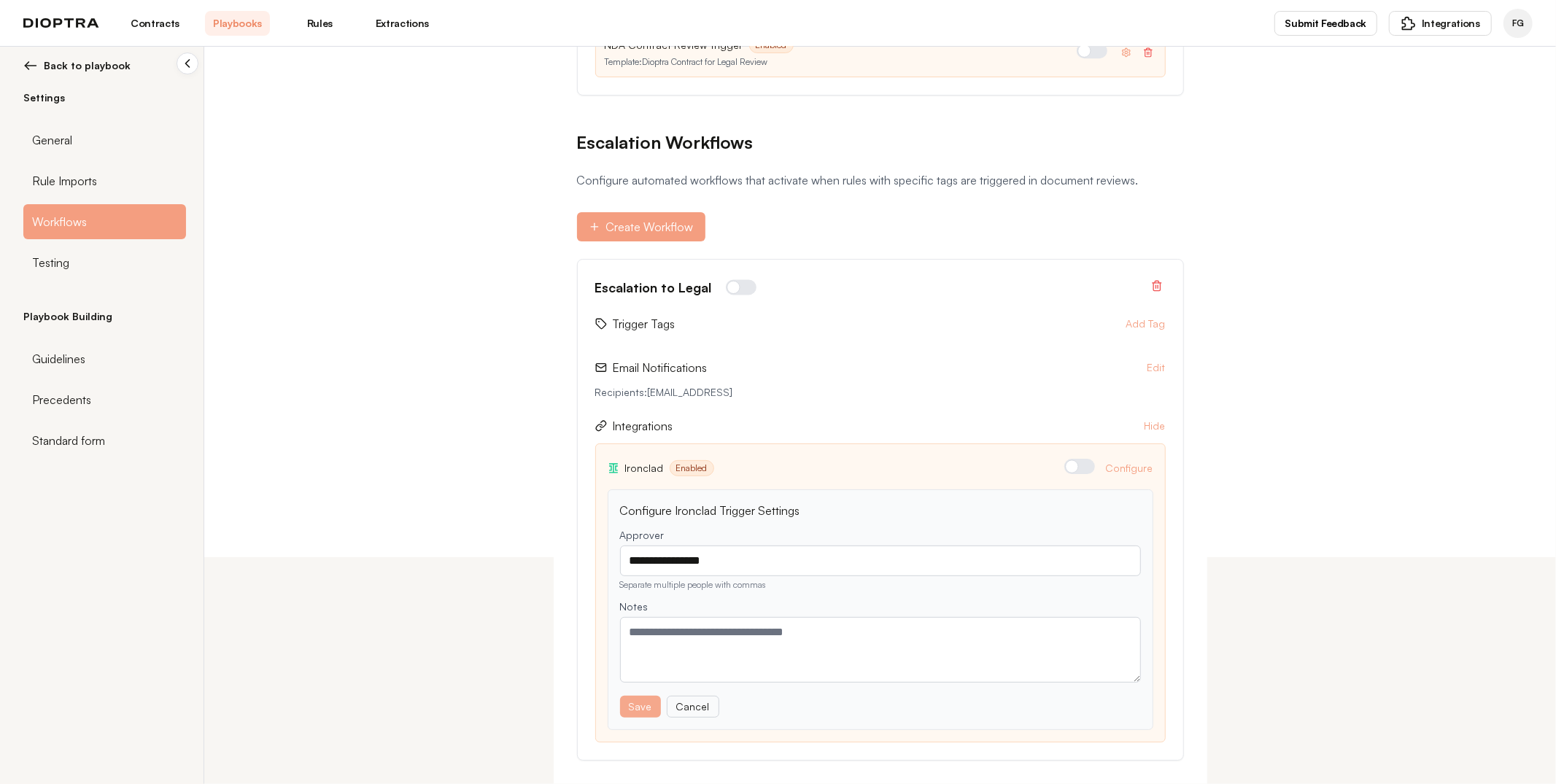 click on "Save" at bounding box center (640, 707) 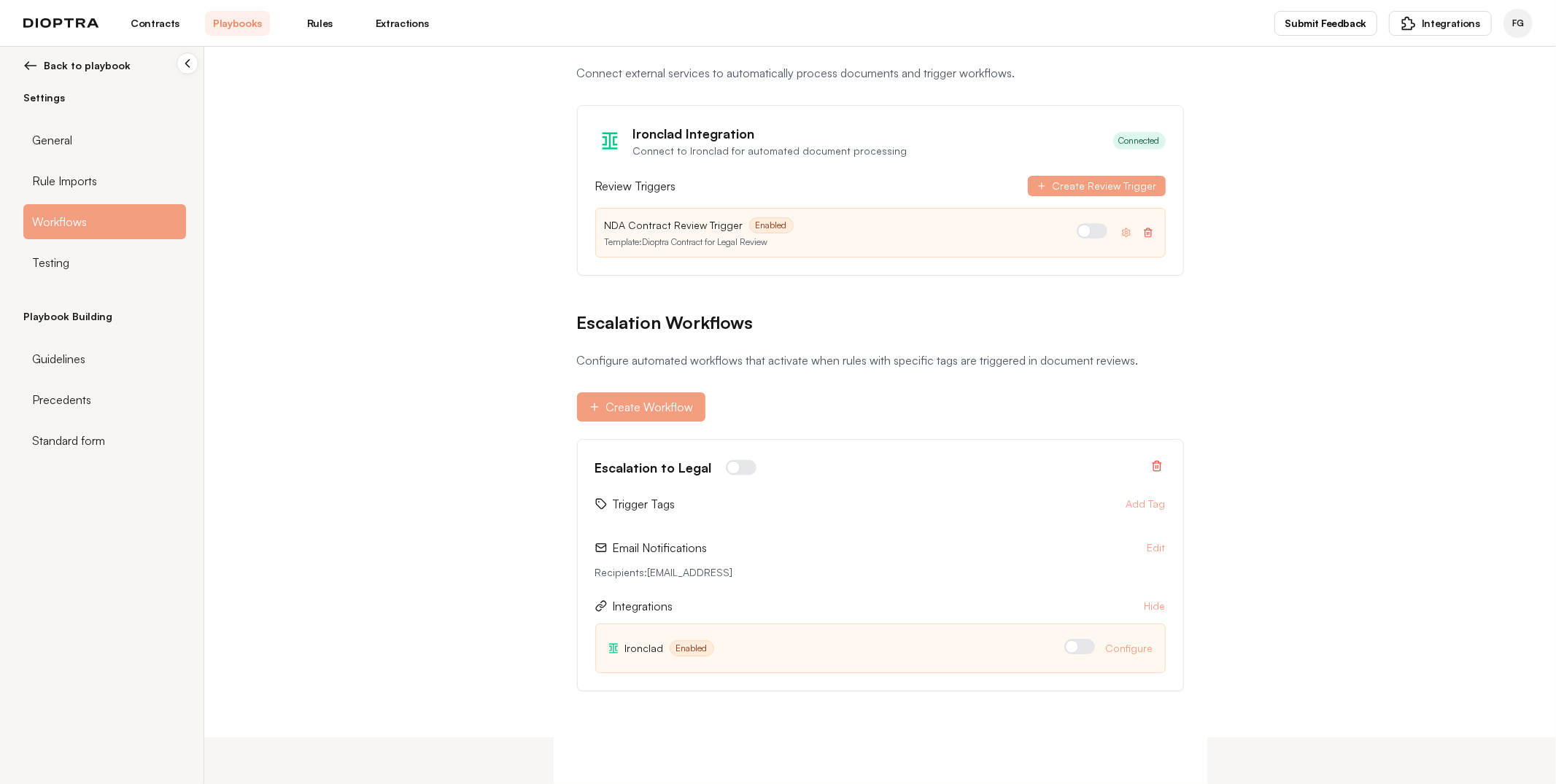 scroll, scrollTop: 47, scrollLeft: 0, axis: vertical 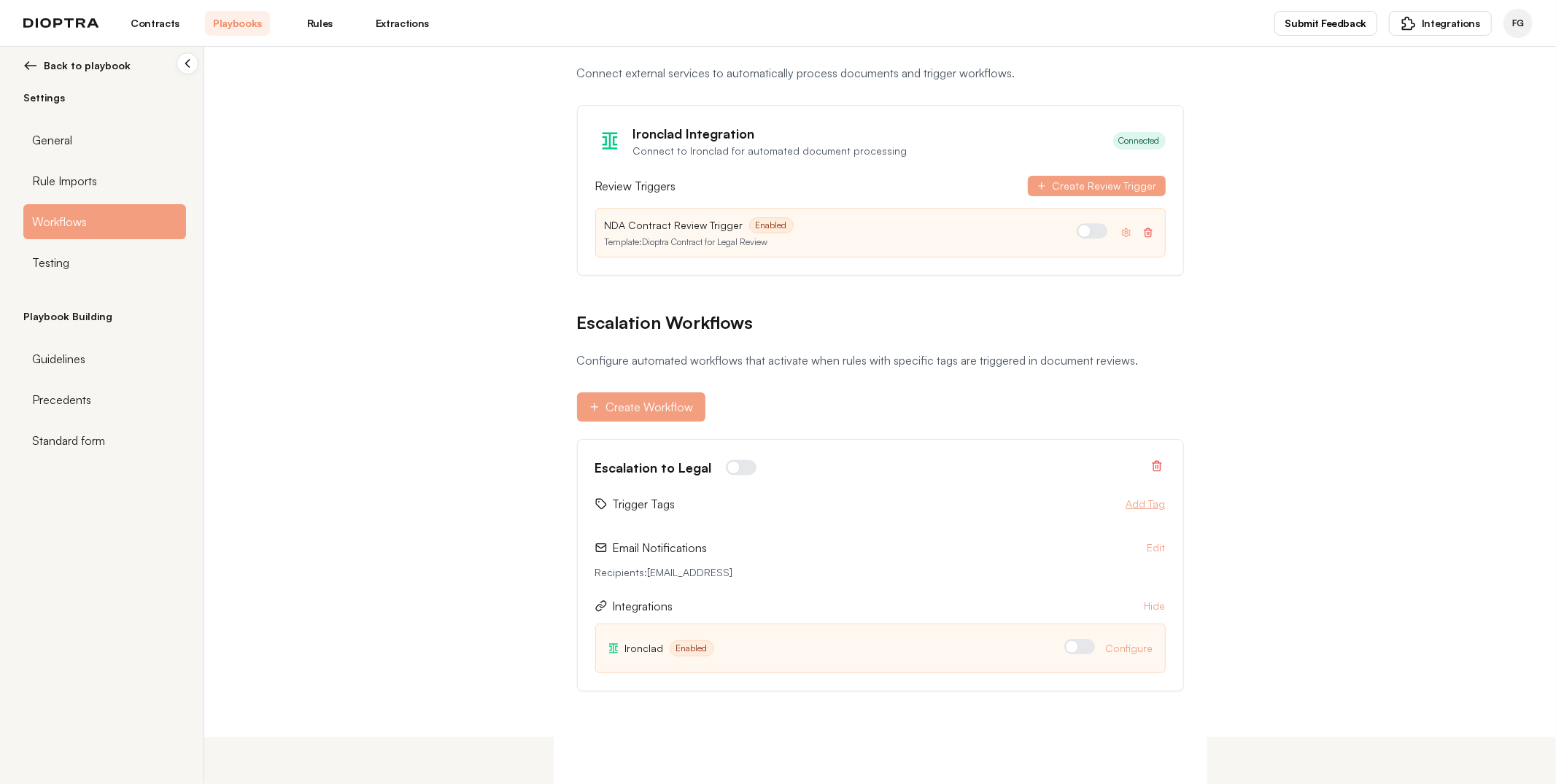 click on "Add Tag" at bounding box center (1146, 504) 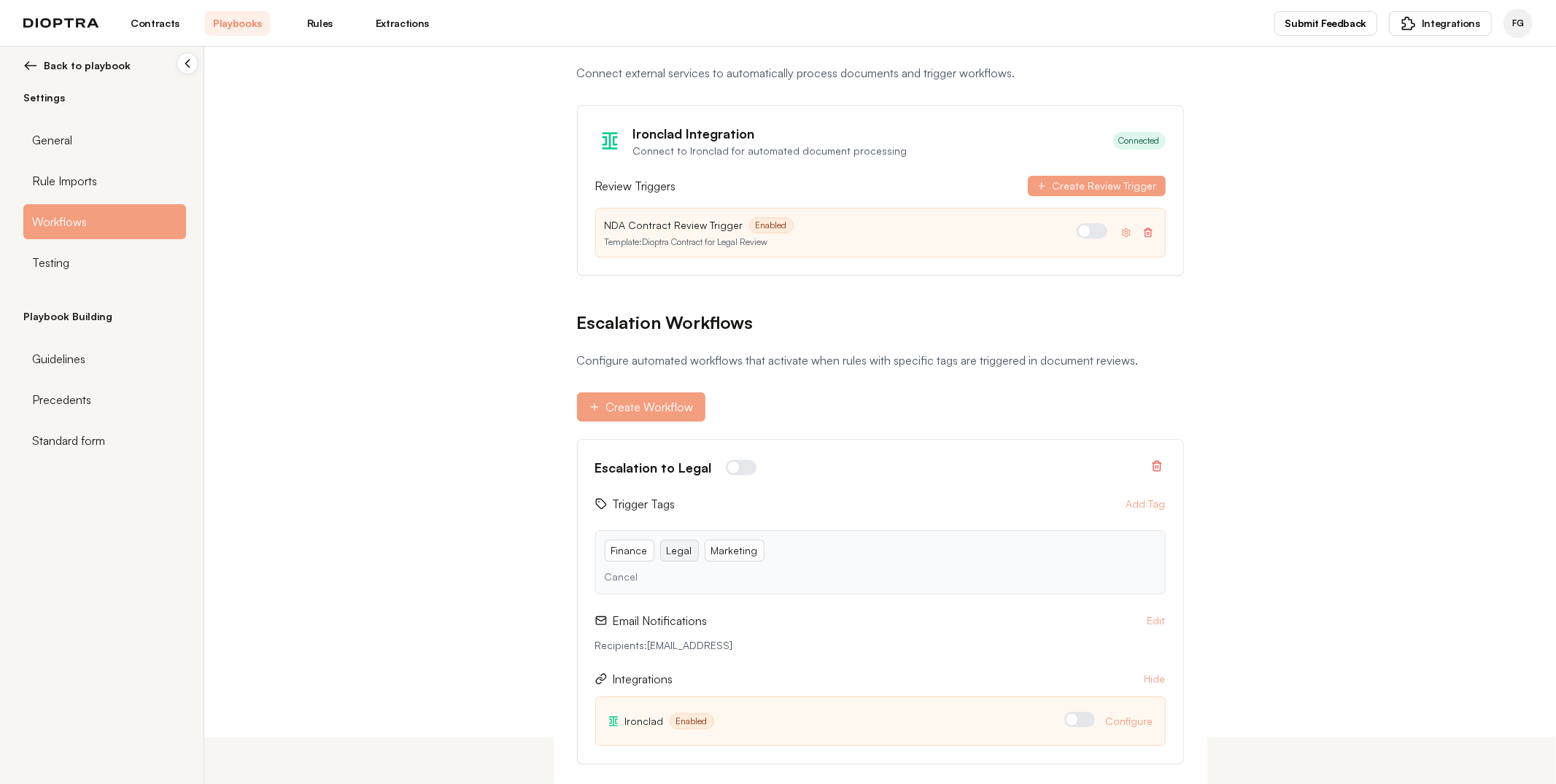 click on "Legal" at bounding box center [679, 551] 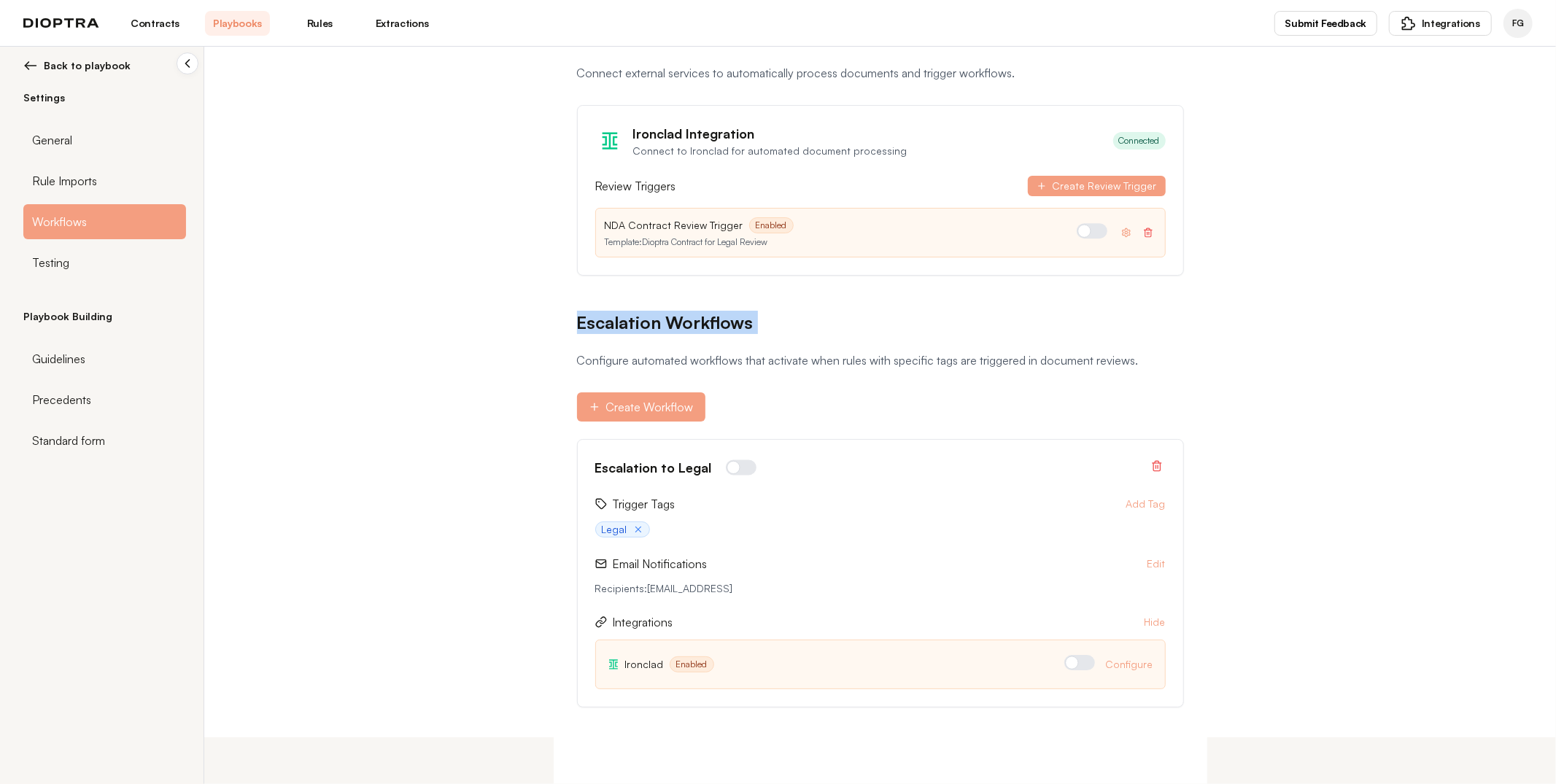 drag, startPoint x: 575, startPoint y: 322, endPoint x: 763, endPoint y: 337, distance: 188.59745 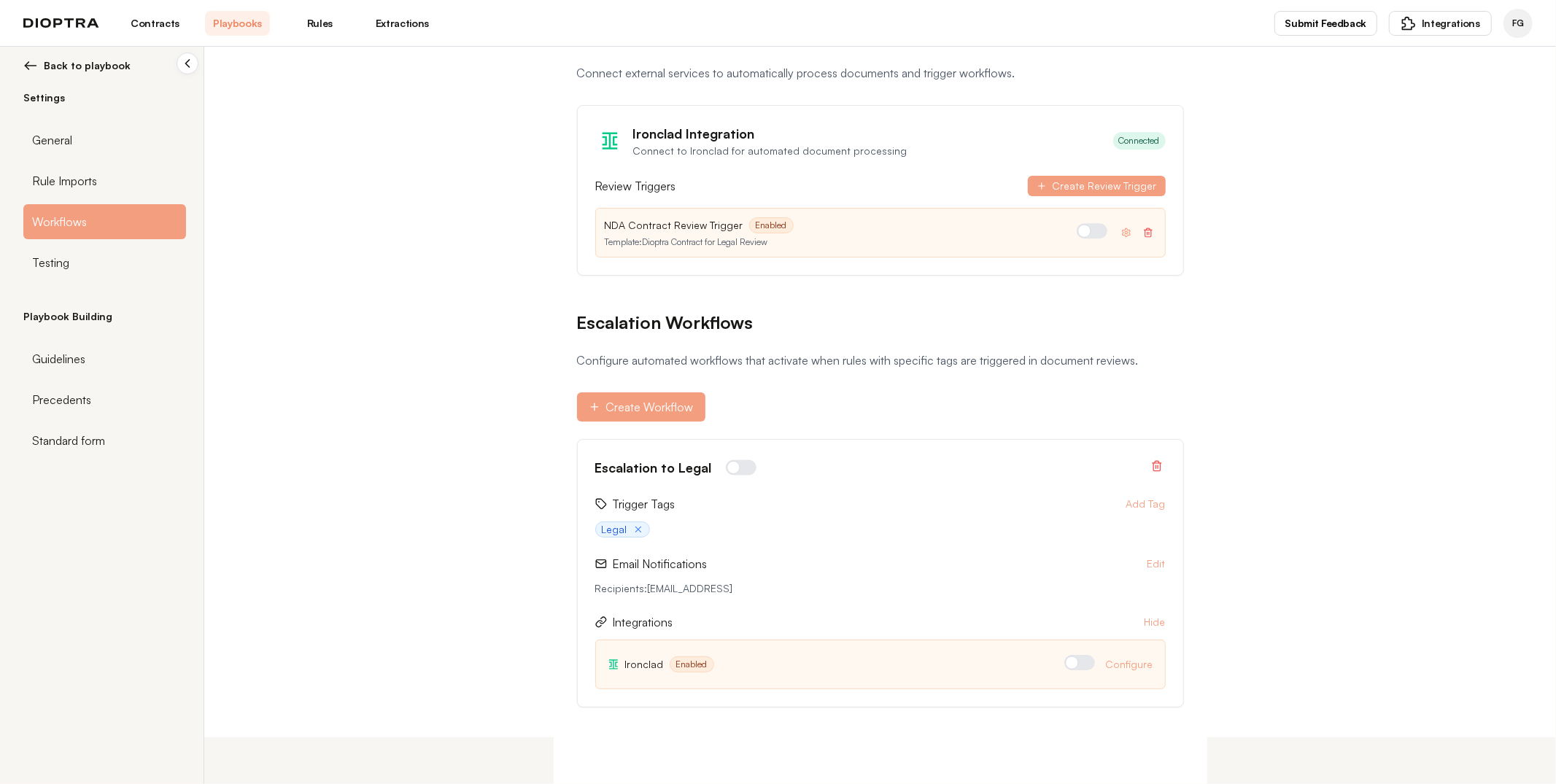 click on "Kick off Reviews Connect external services to automatically process documents and trigger workflows. Ironclad Integration Connect to Ironclad for automated document processing Connected Review Triggers Create Review Trigger NDA Contract Review Trigger Enabled Template:  Dioptra Contract for Legal Review Escalation Workflows Configure automated workflows that activate when rules with specific tags are triggered in document reviews. Create Workflow Escalation to Legal Trigger Tags Add Tag Legal Email Notifications Edit Recipients:  legal@dioptra.ai Integrations Hide Ironclad Enabled Configure" at bounding box center [778, 368] 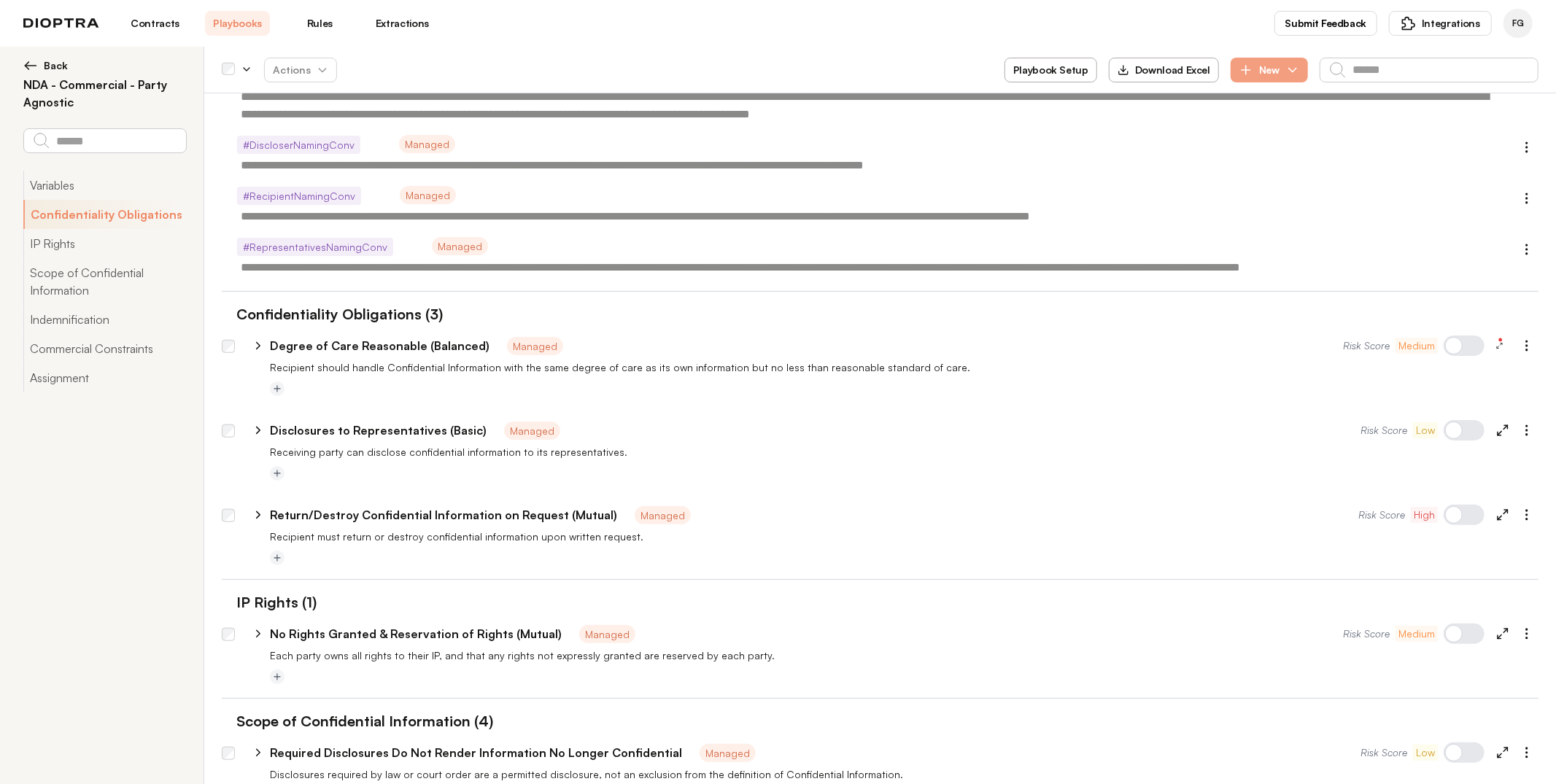scroll, scrollTop: 0, scrollLeft: 0, axis: both 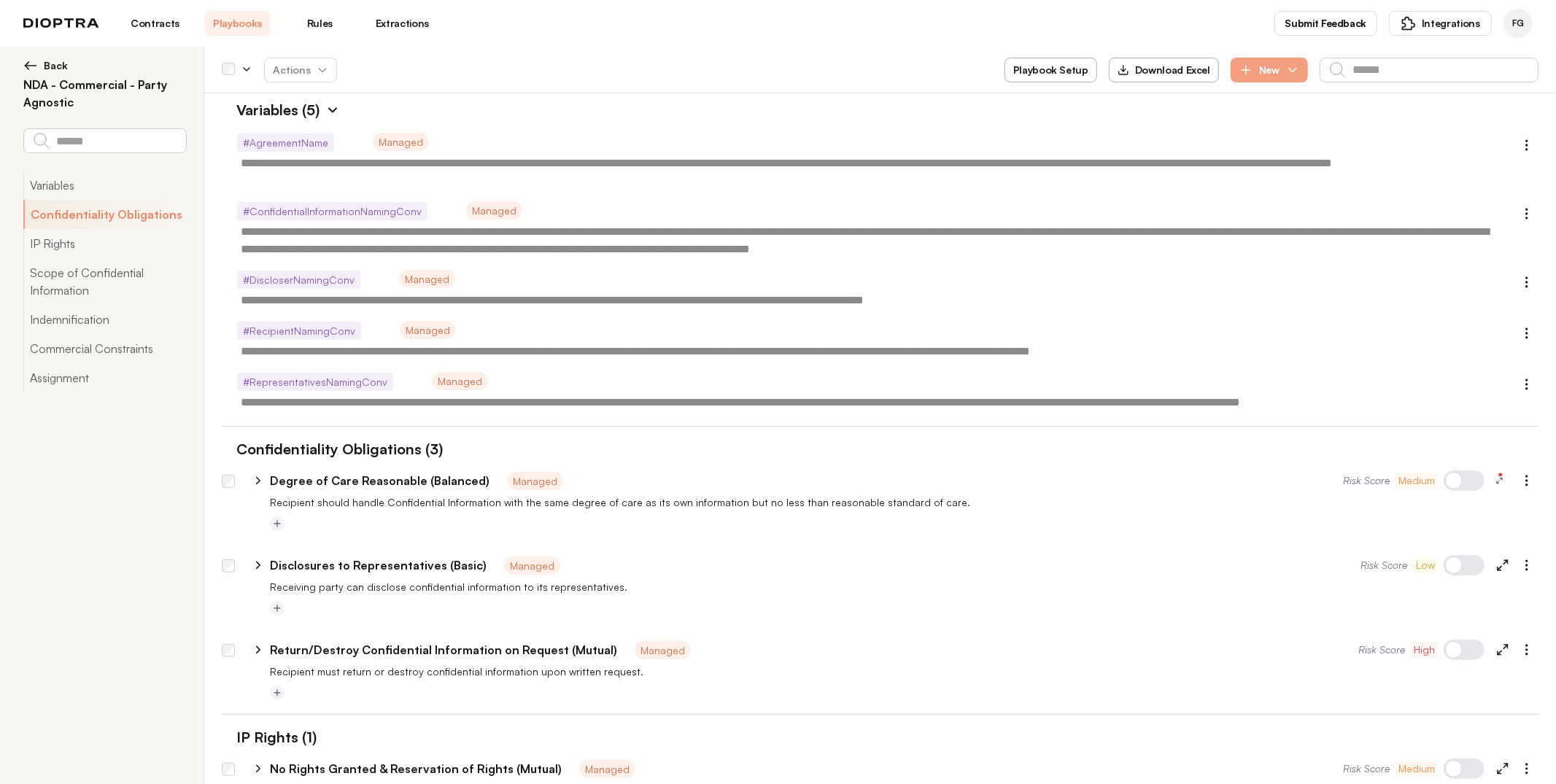 type on "*" 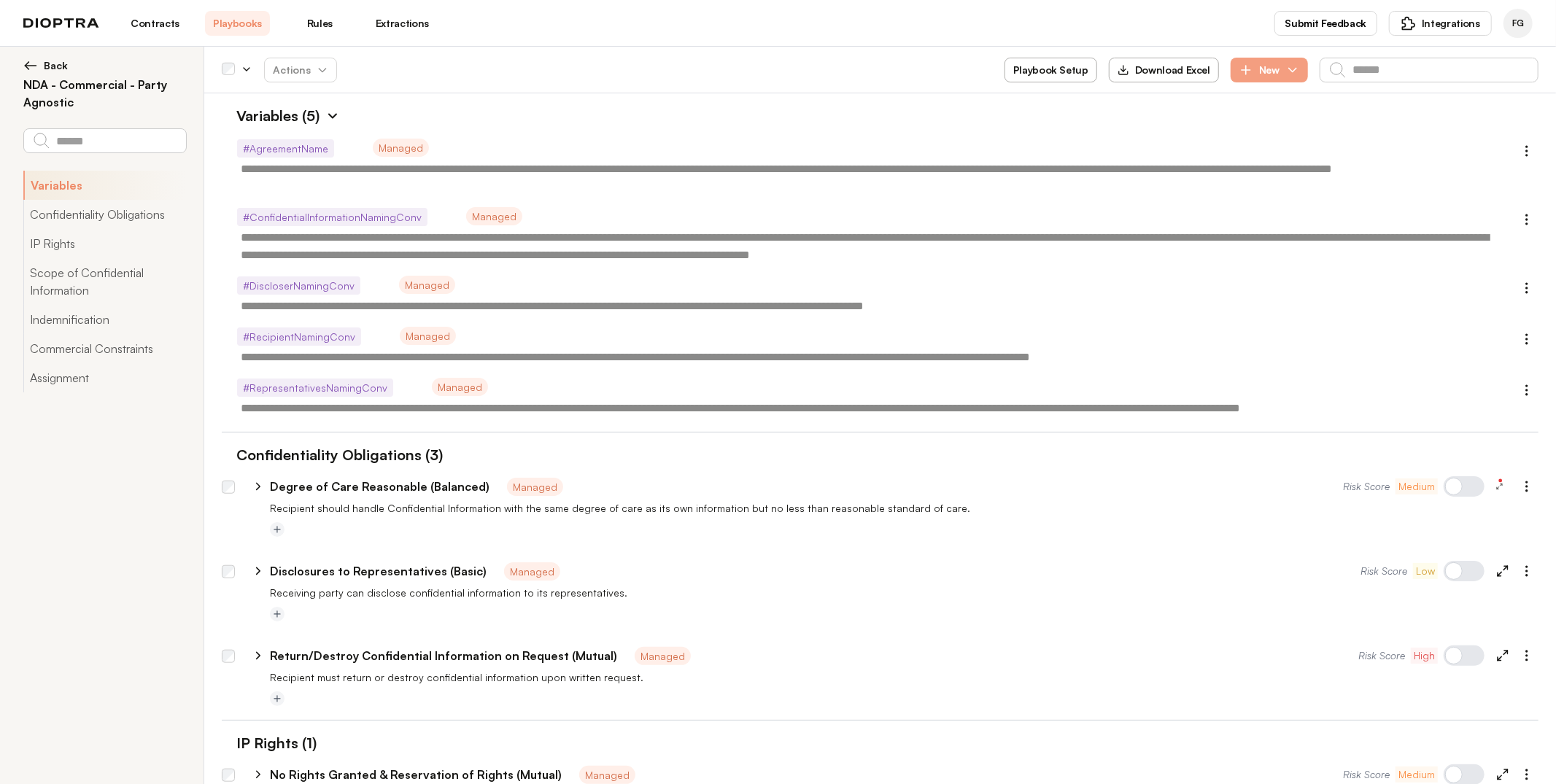 click on "Playbook Setup" at bounding box center (1050, 70) 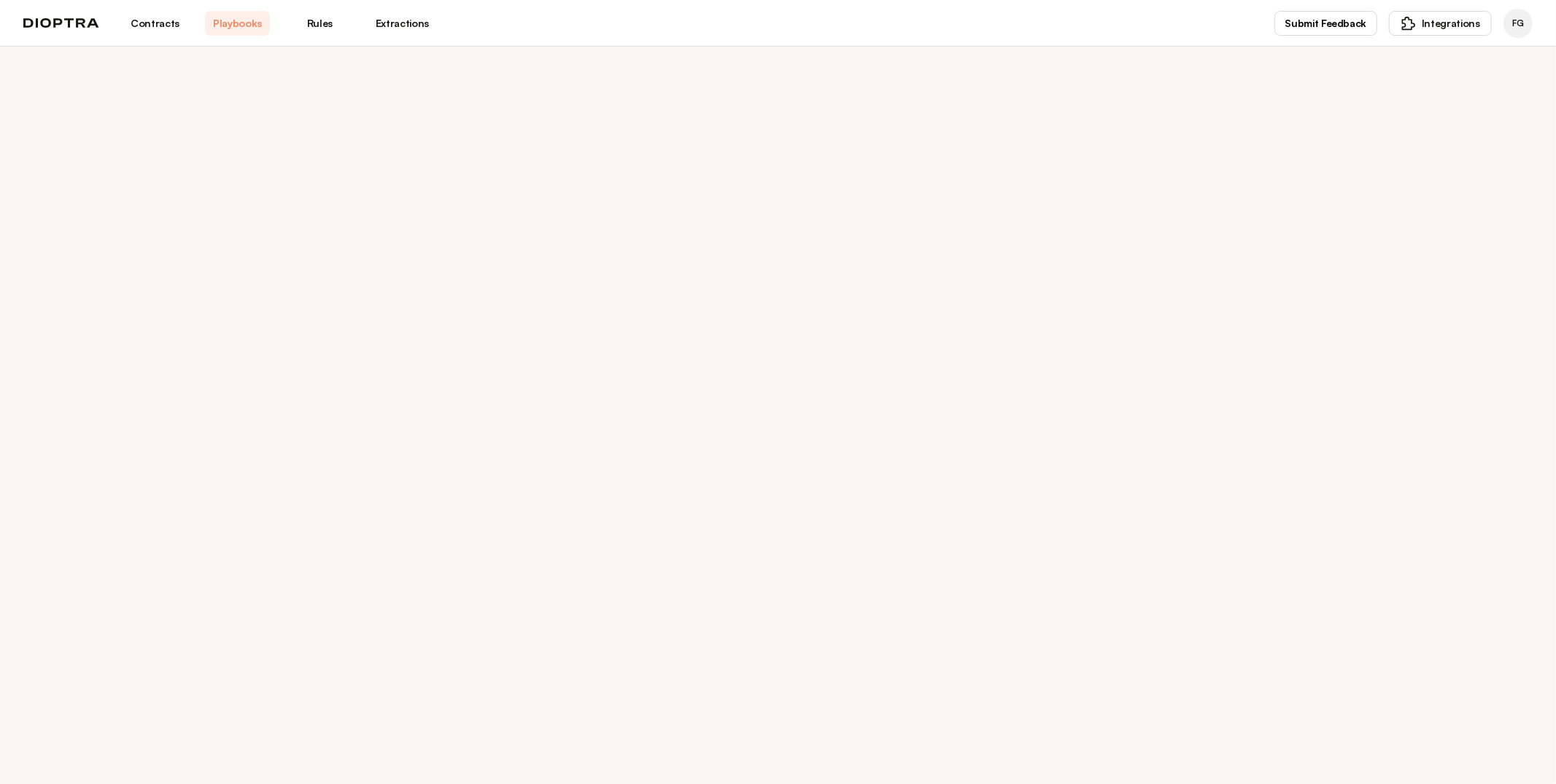 select on "******" 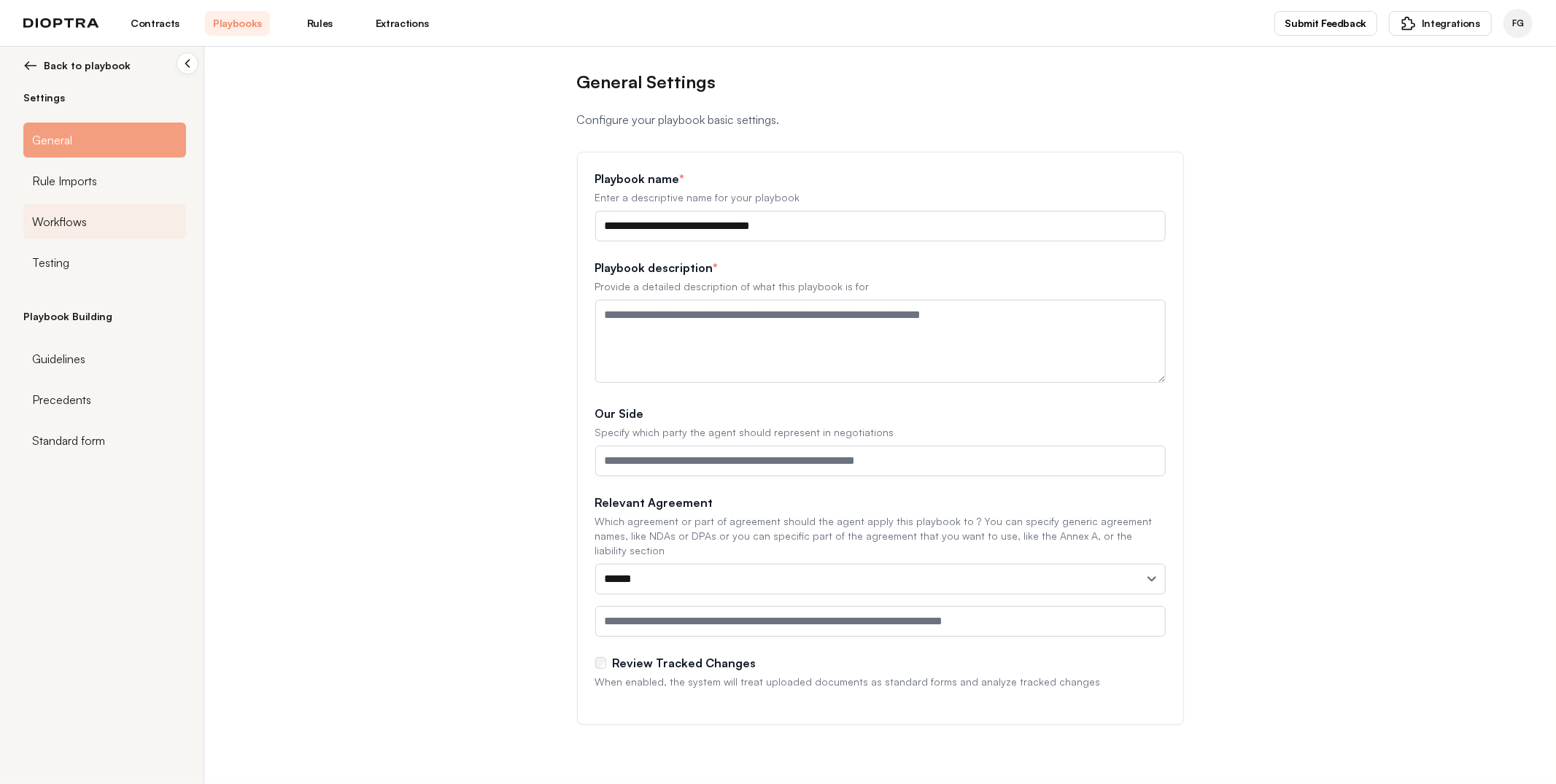 click on "Workflows" at bounding box center (59, 222) 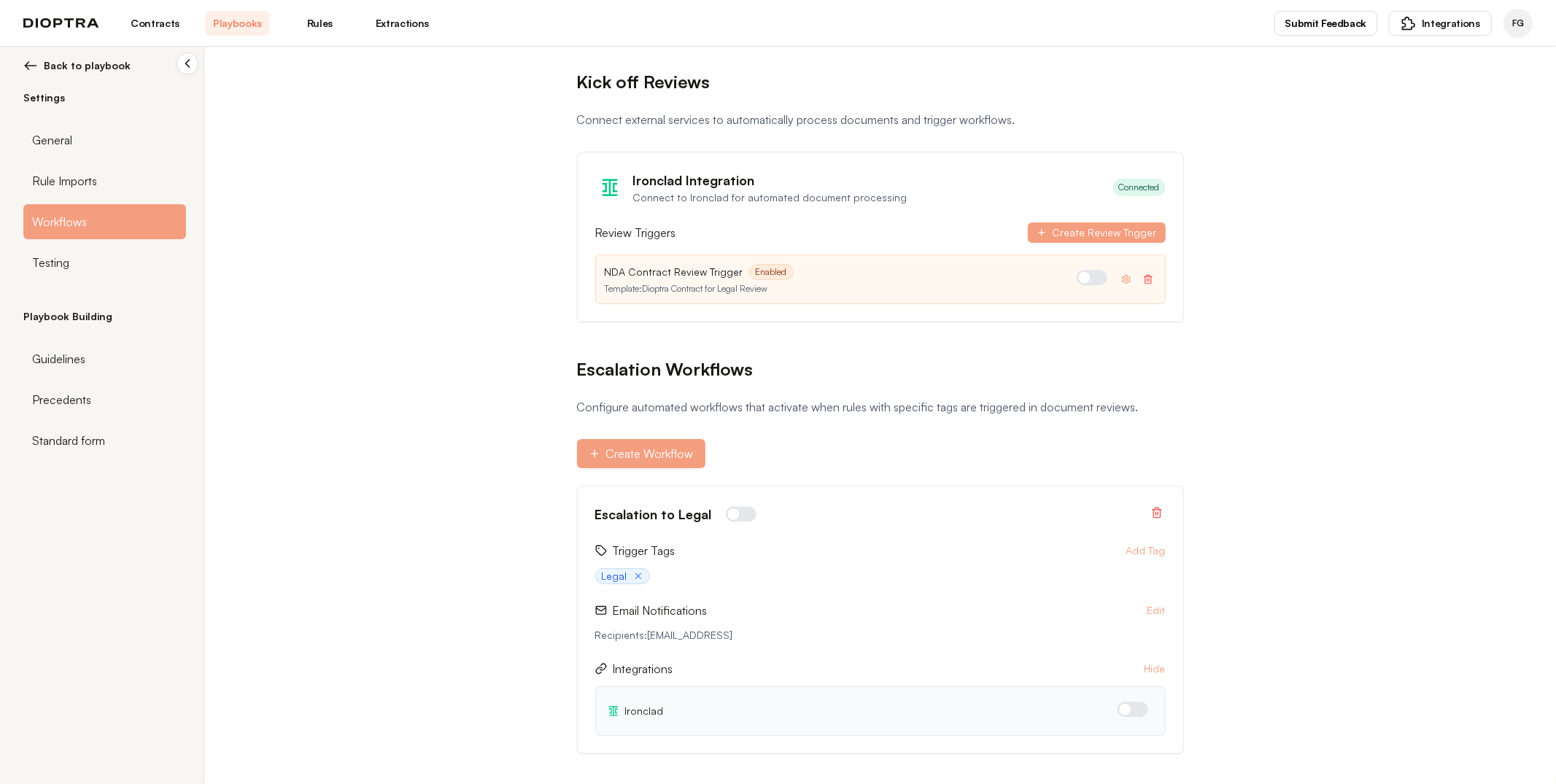 scroll, scrollTop: 47, scrollLeft: 0, axis: vertical 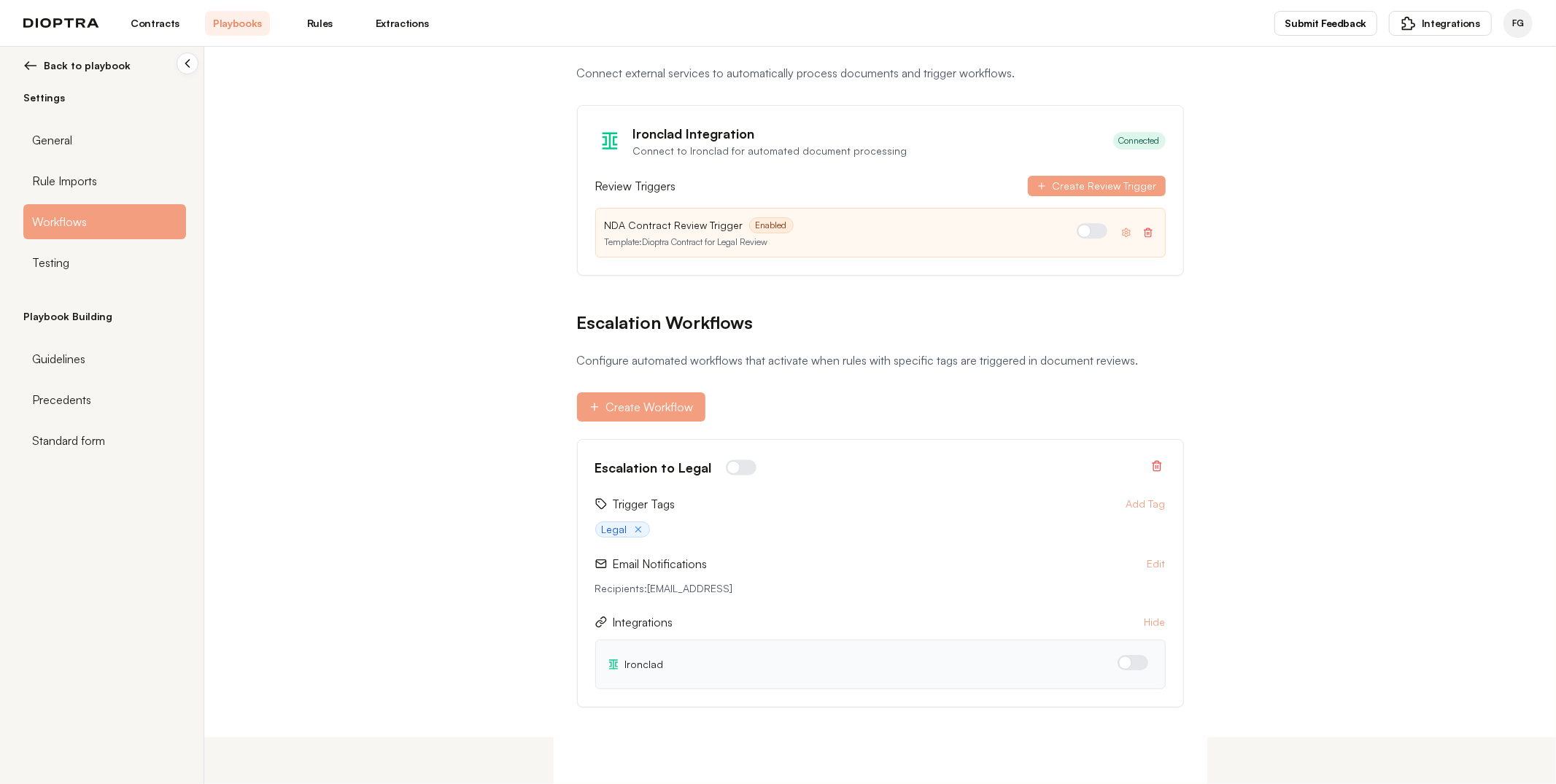 click on "Back to playbook" at bounding box center [87, 66] 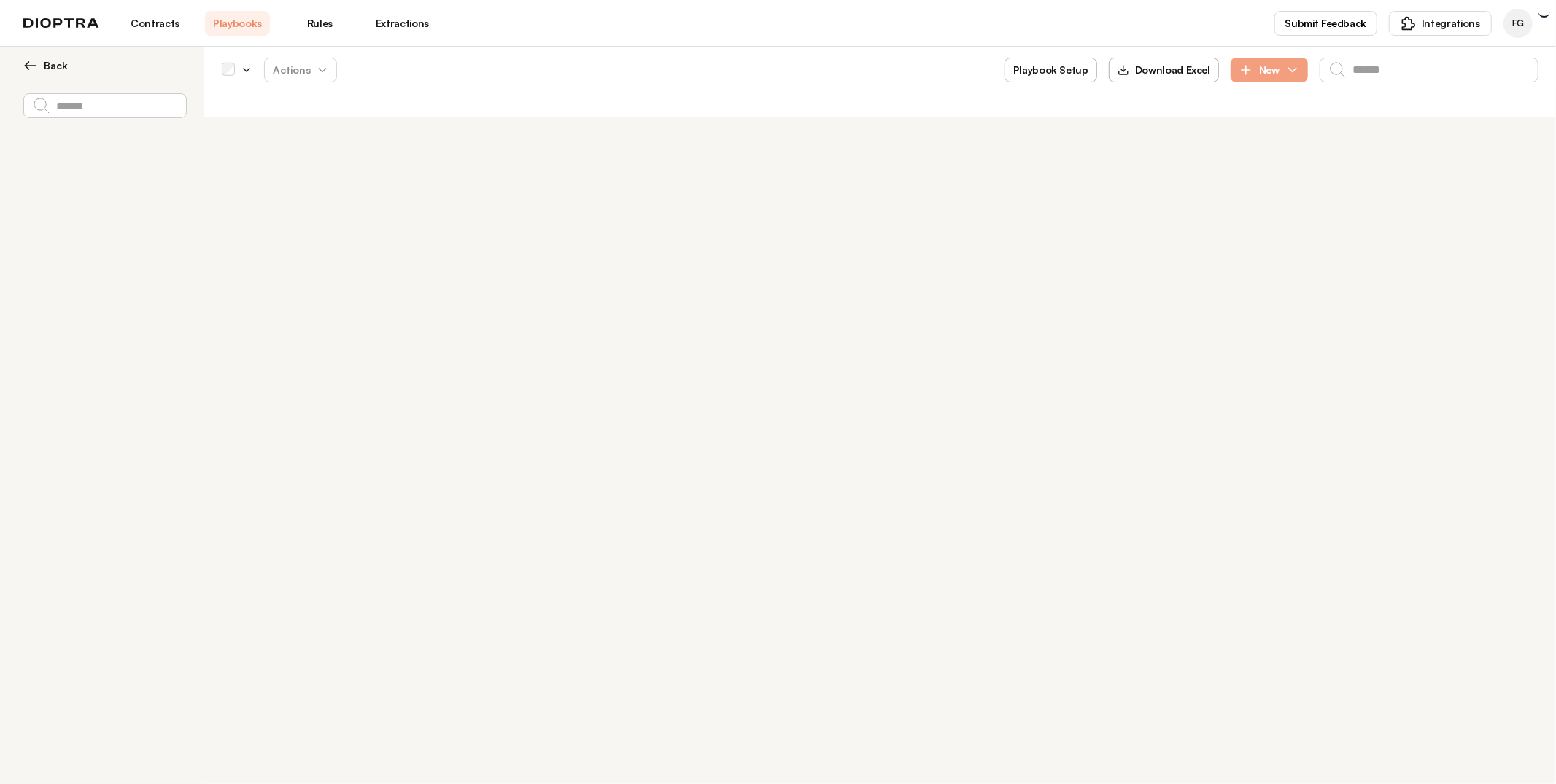 scroll, scrollTop: 0, scrollLeft: 0, axis: both 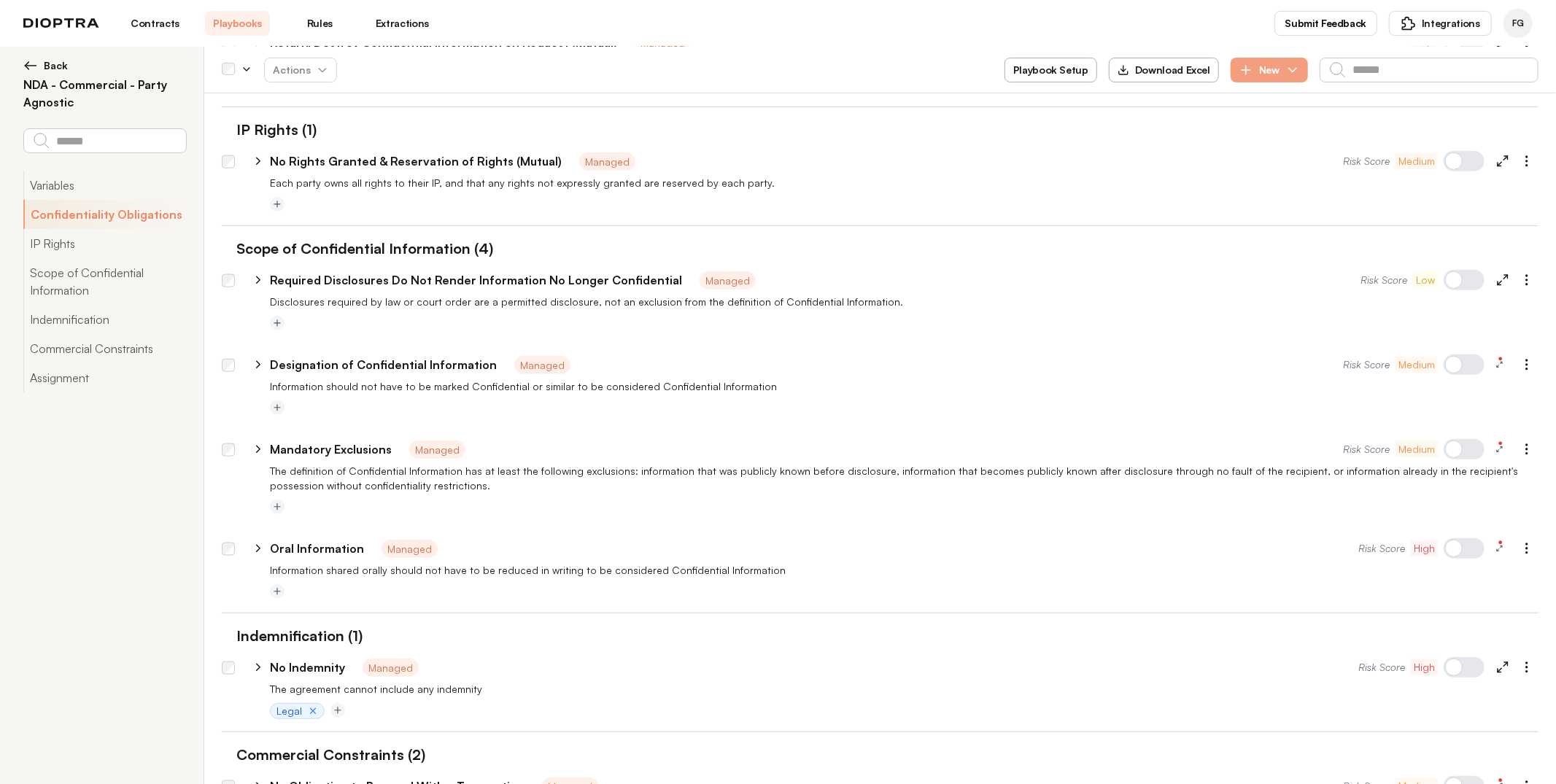 type on "*" 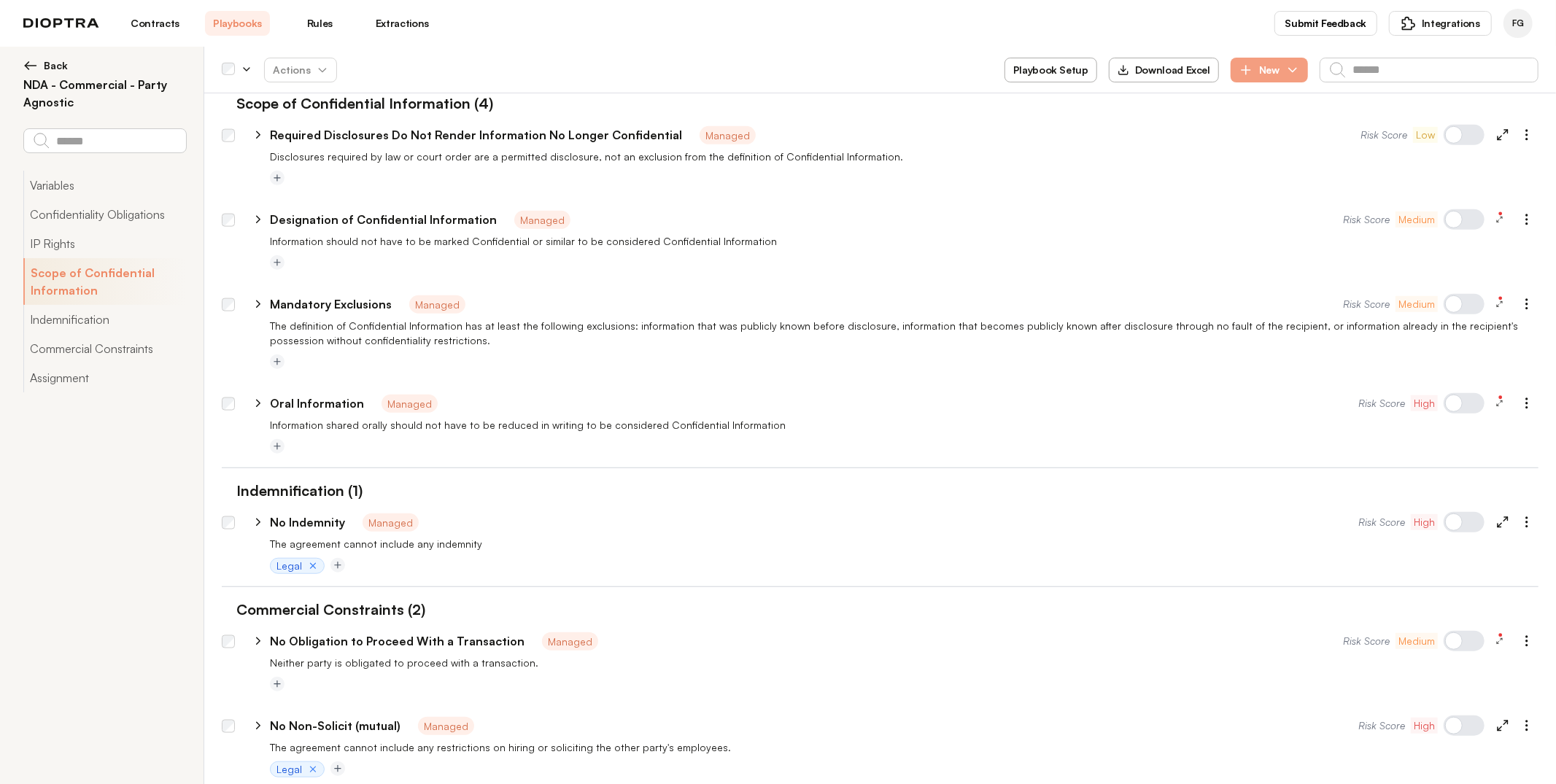 scroll, scrollTop: 796, scrollLeft: 0, axis: vertical 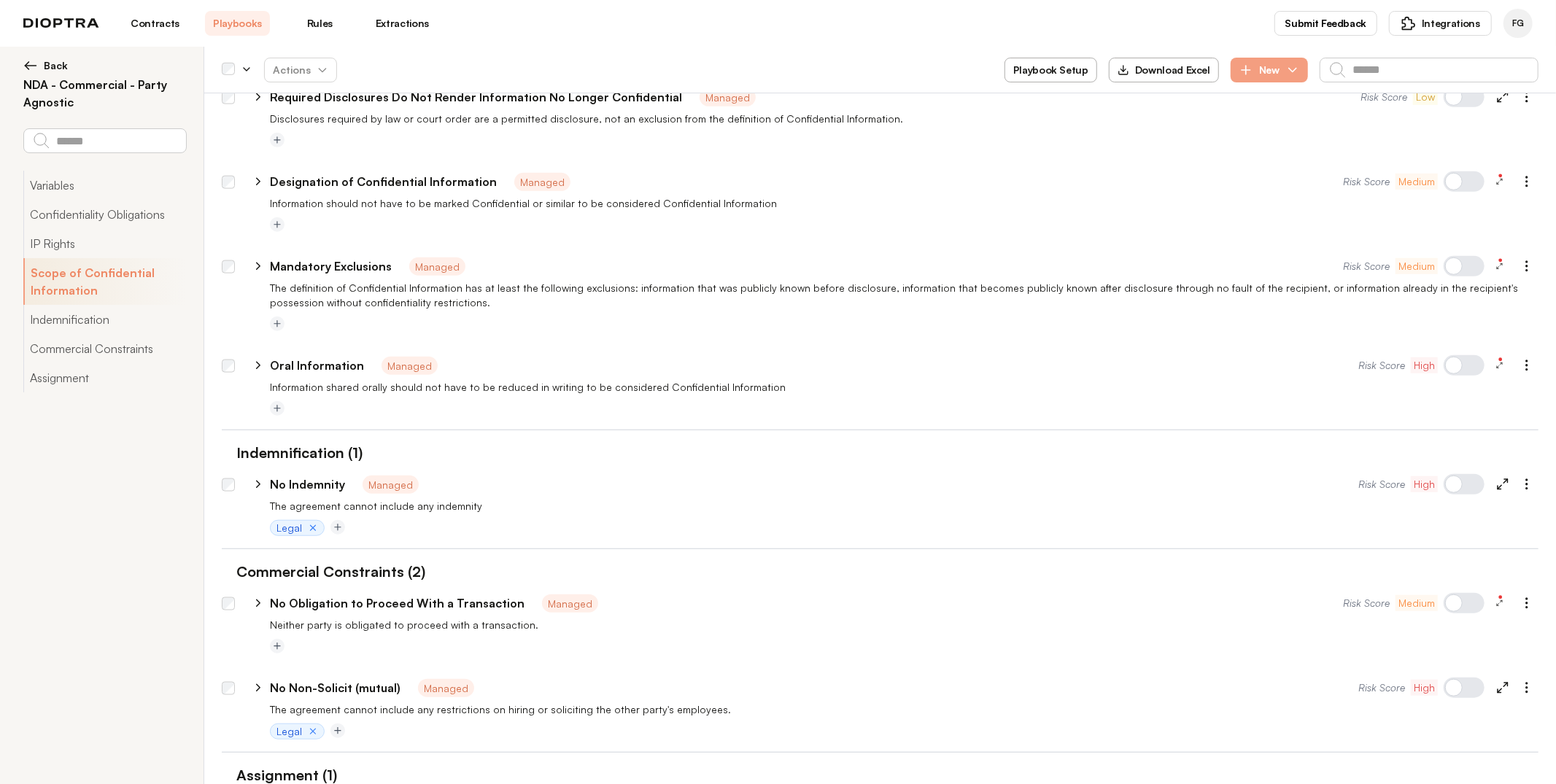click on "Playbook Setup" at bounding box center [1050, 70] 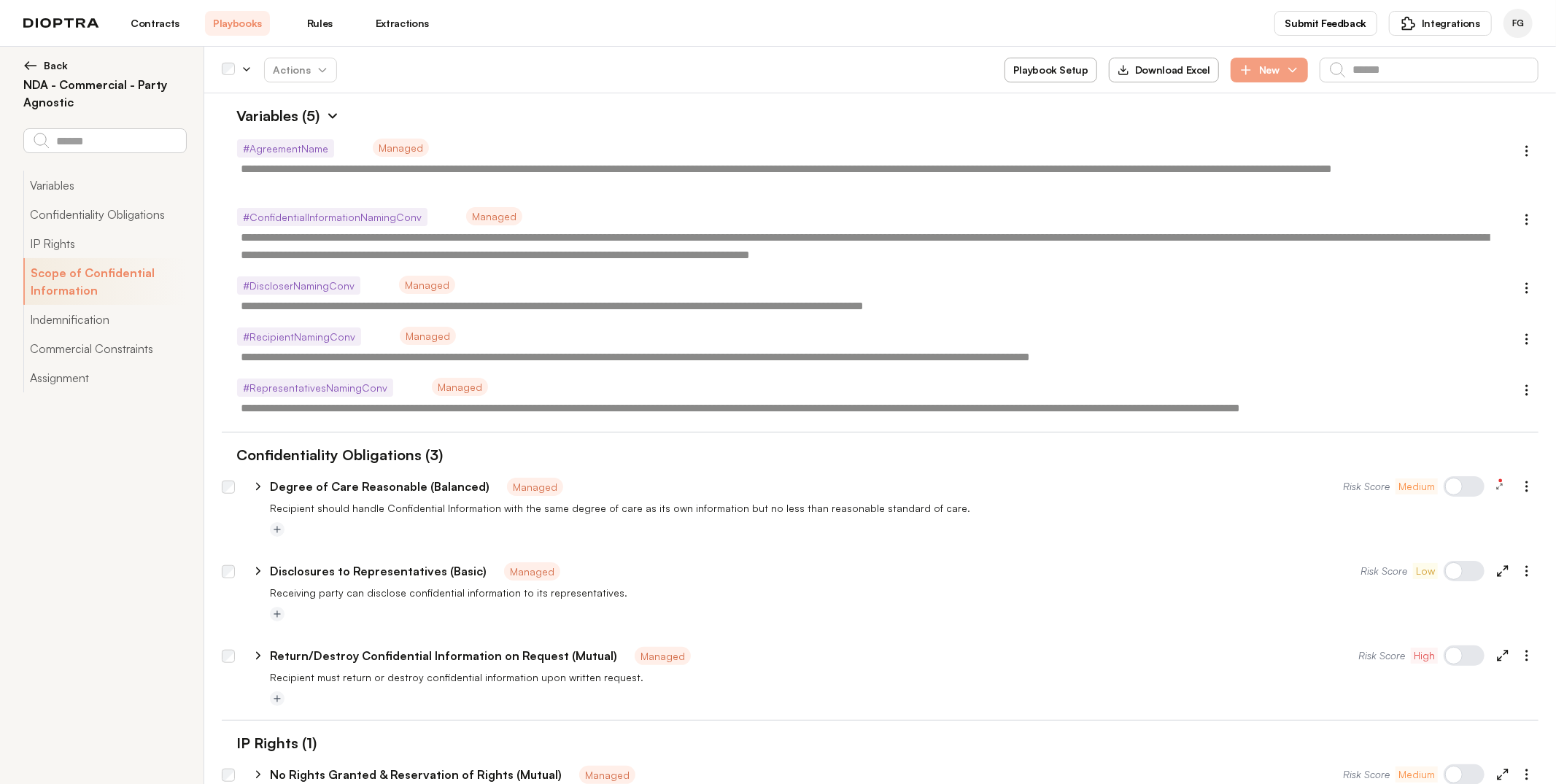 select on "******" 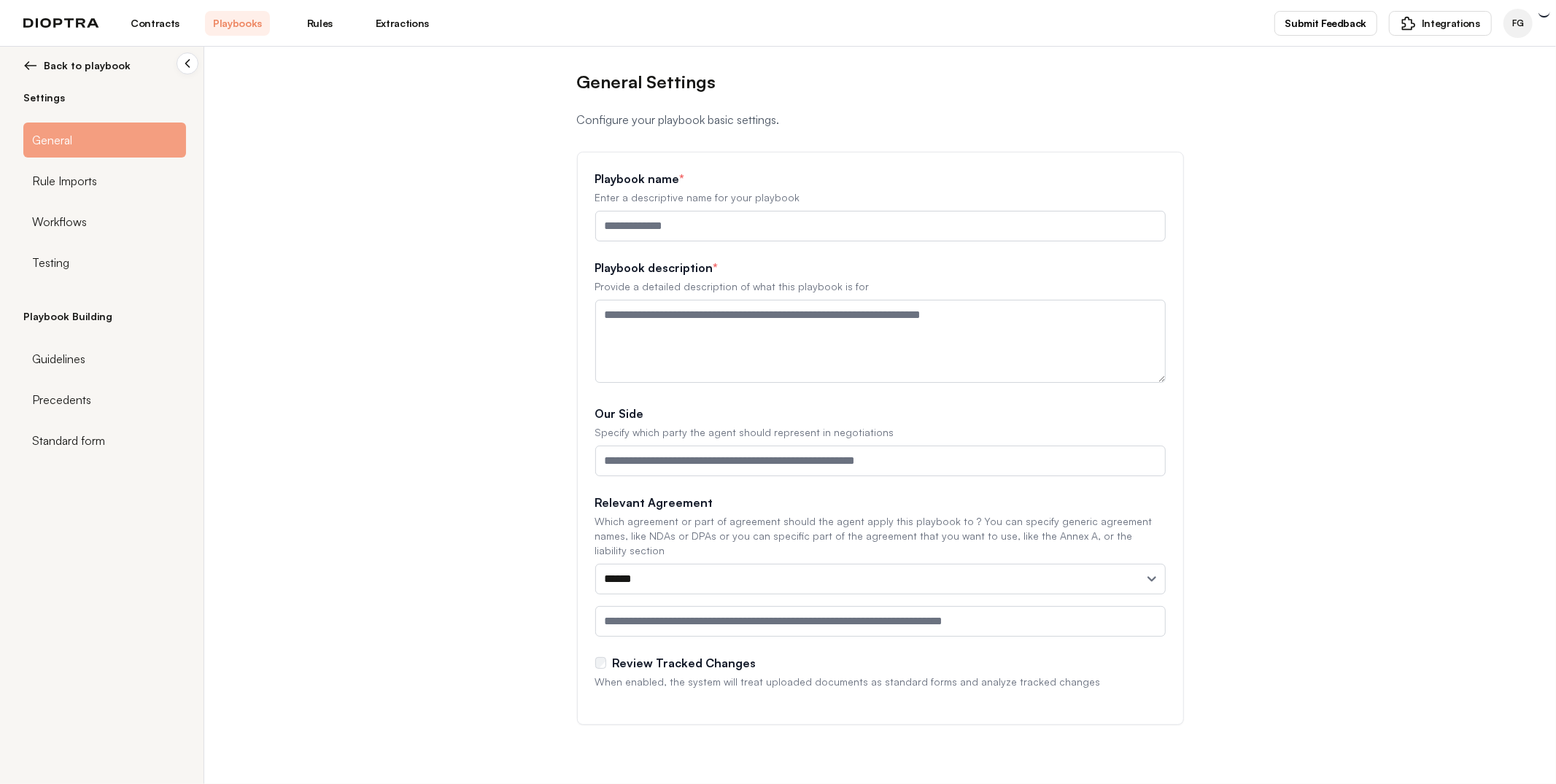 type on "**********" 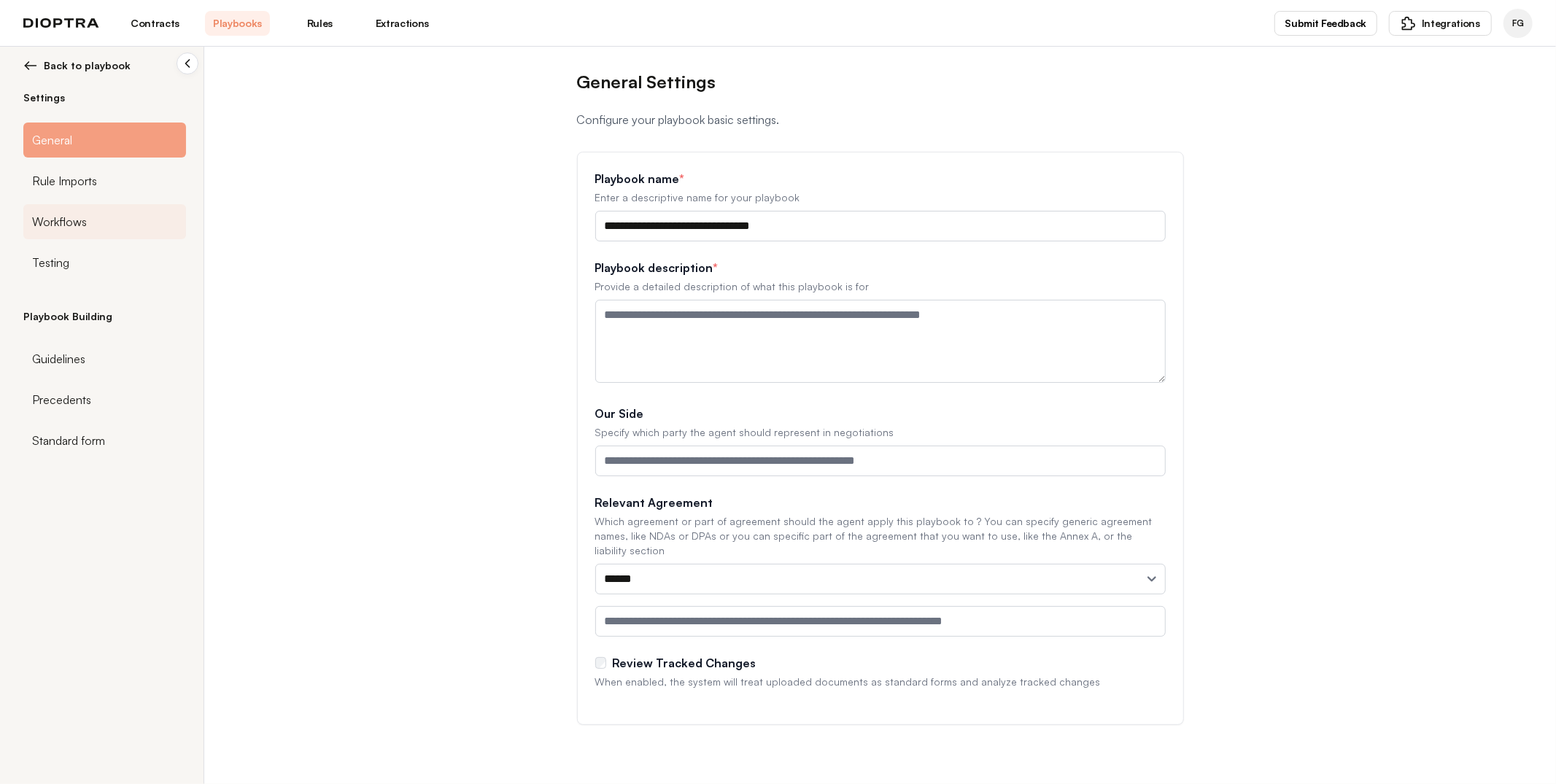 click on "Workflows" at bounding box center (59, 222) 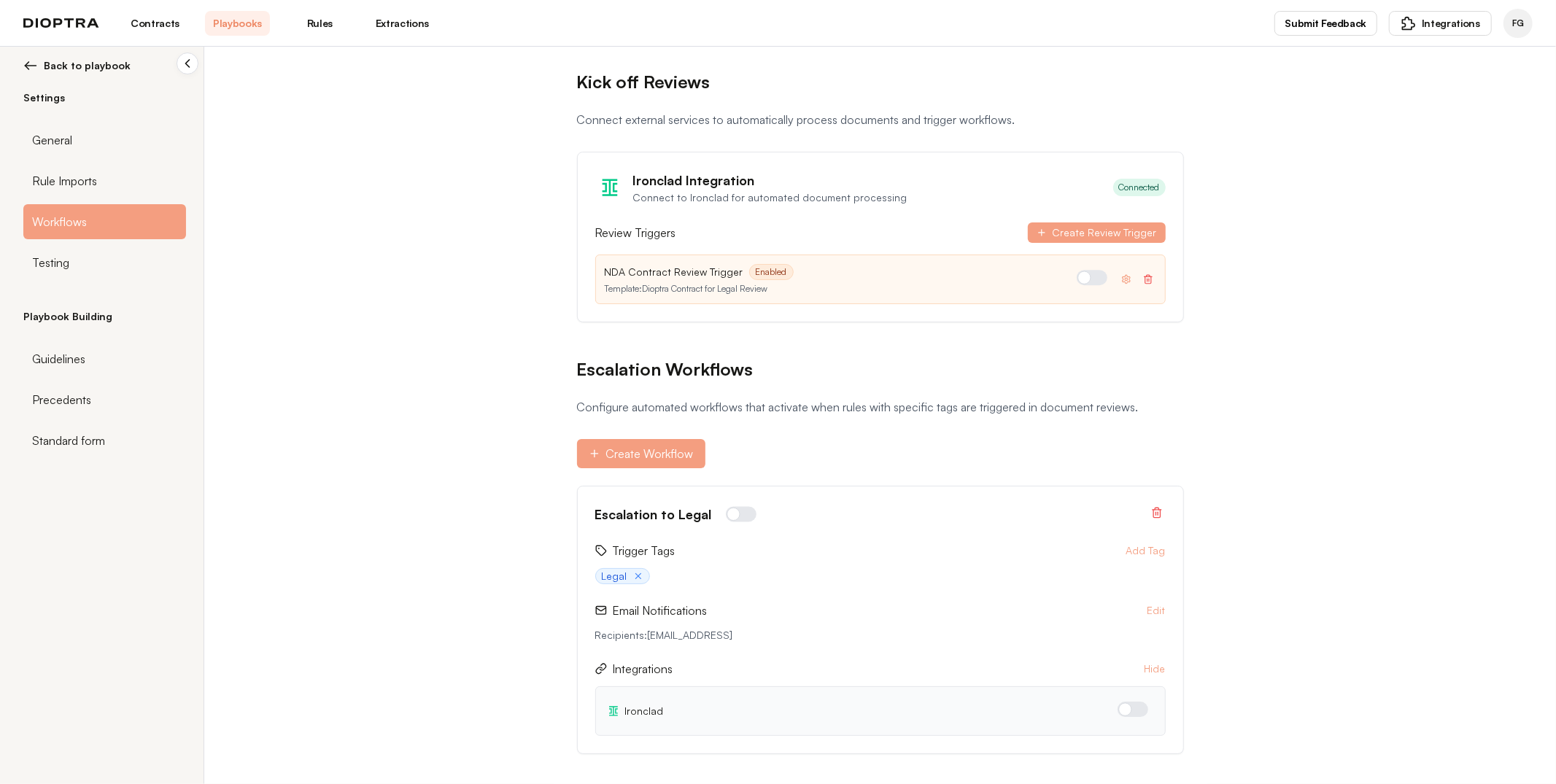 scroll, scrollTop: 47, scrollLeft: 0, axis: vertical 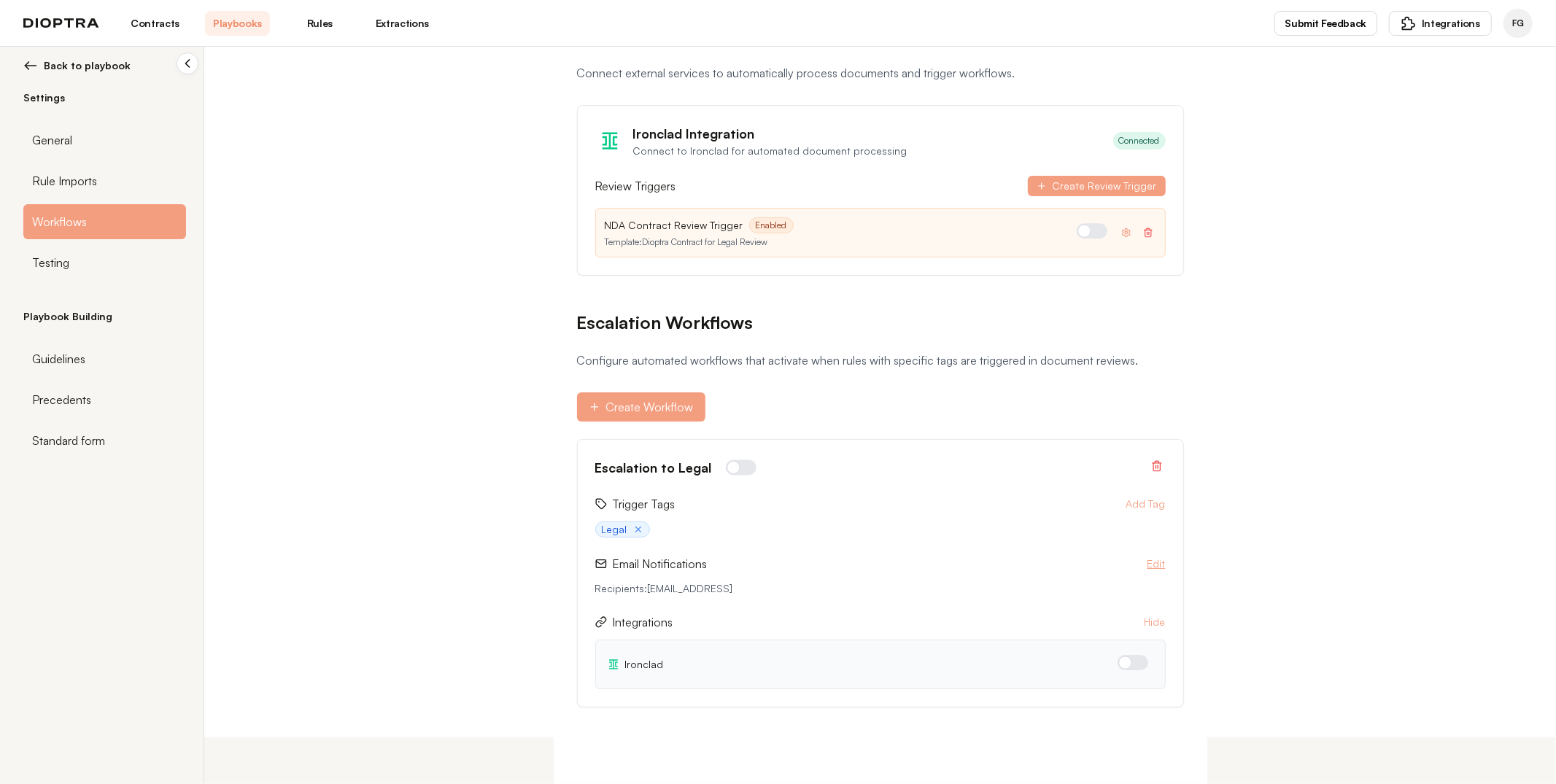 click on "Edit" at bounding box center [1156, 564] 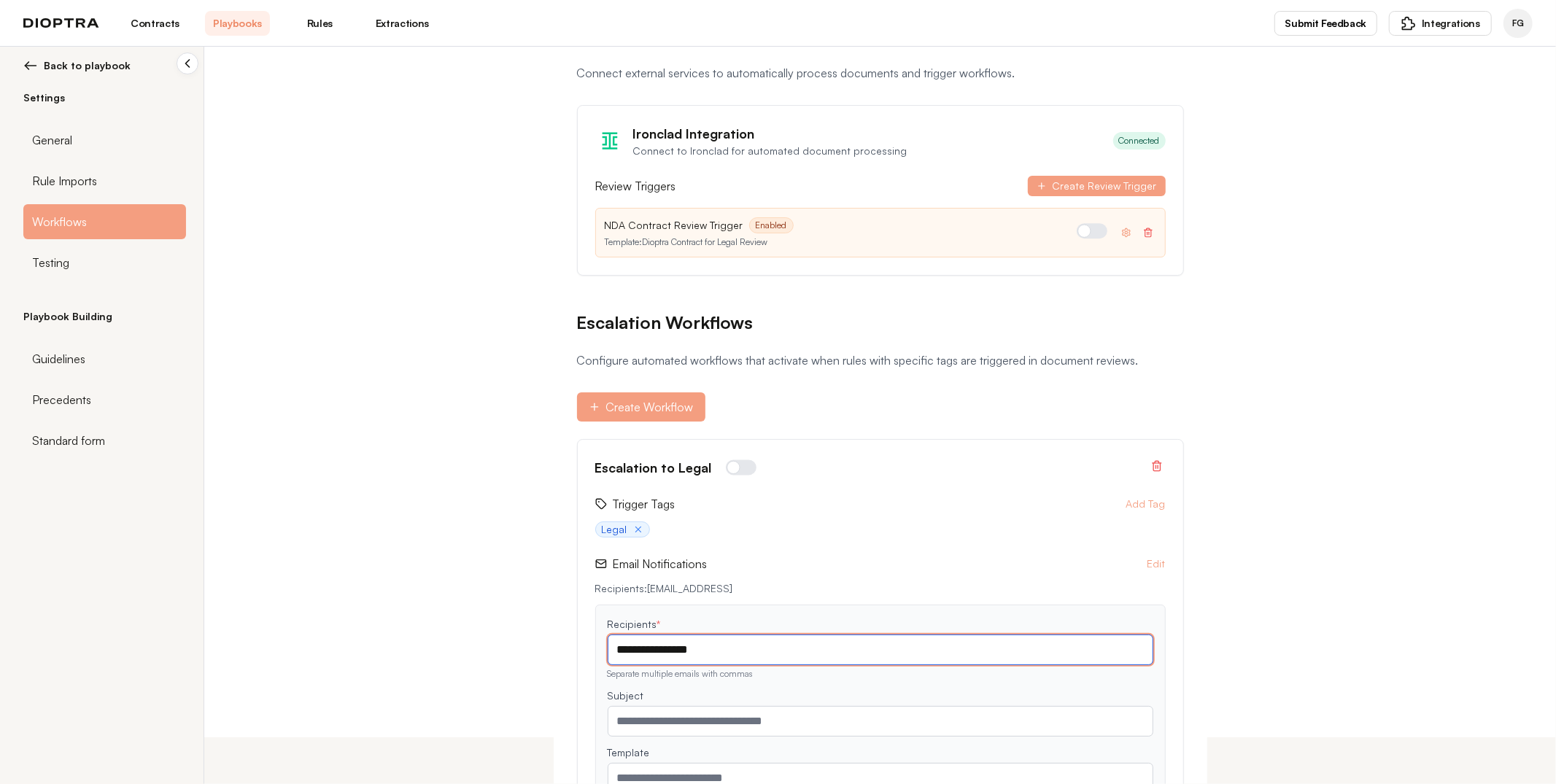 click on "**********" at bounding box center [880, 650] 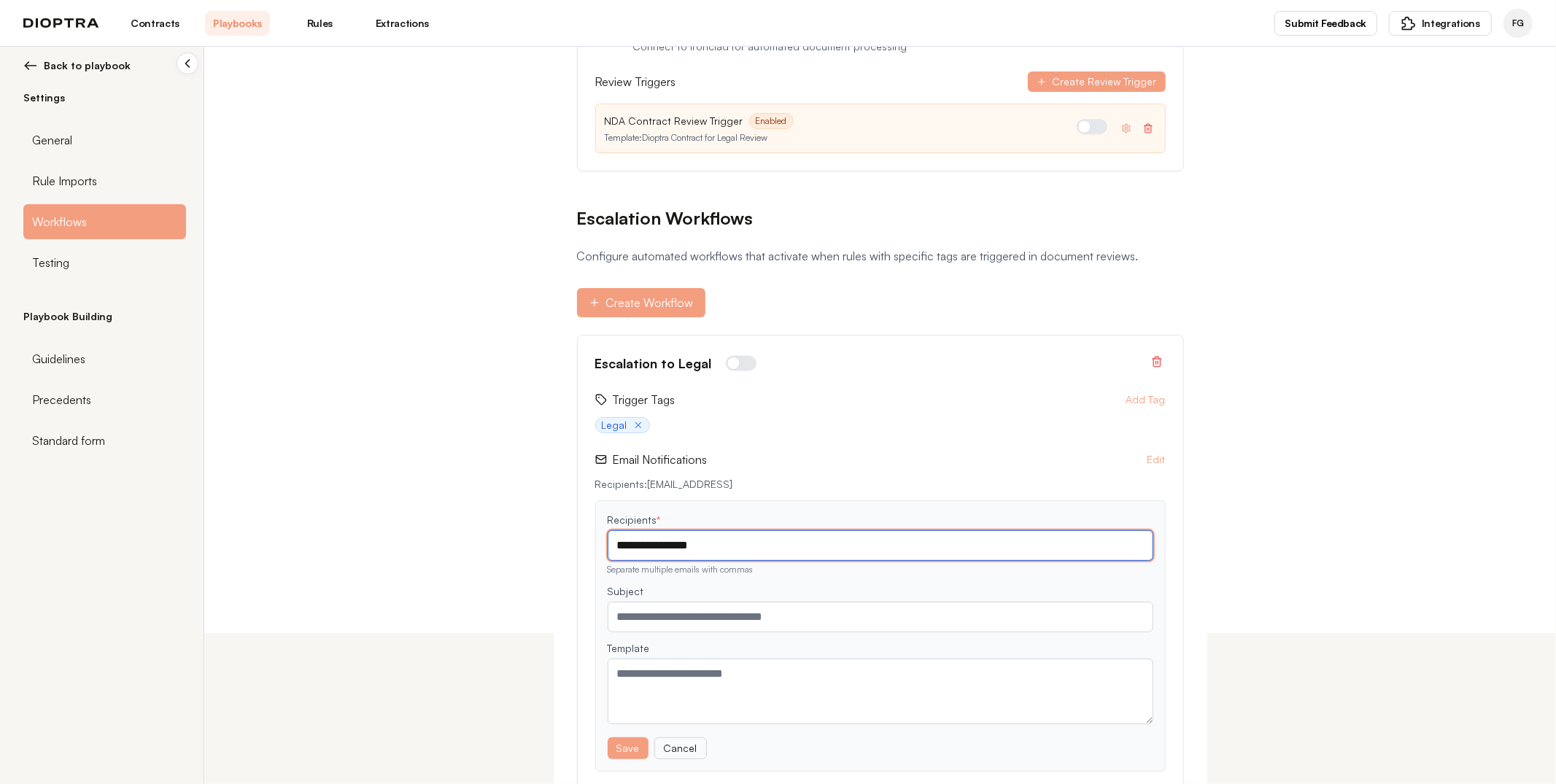 scroll, scrollTop: 155, scrollLeft: 0, axis: vertical 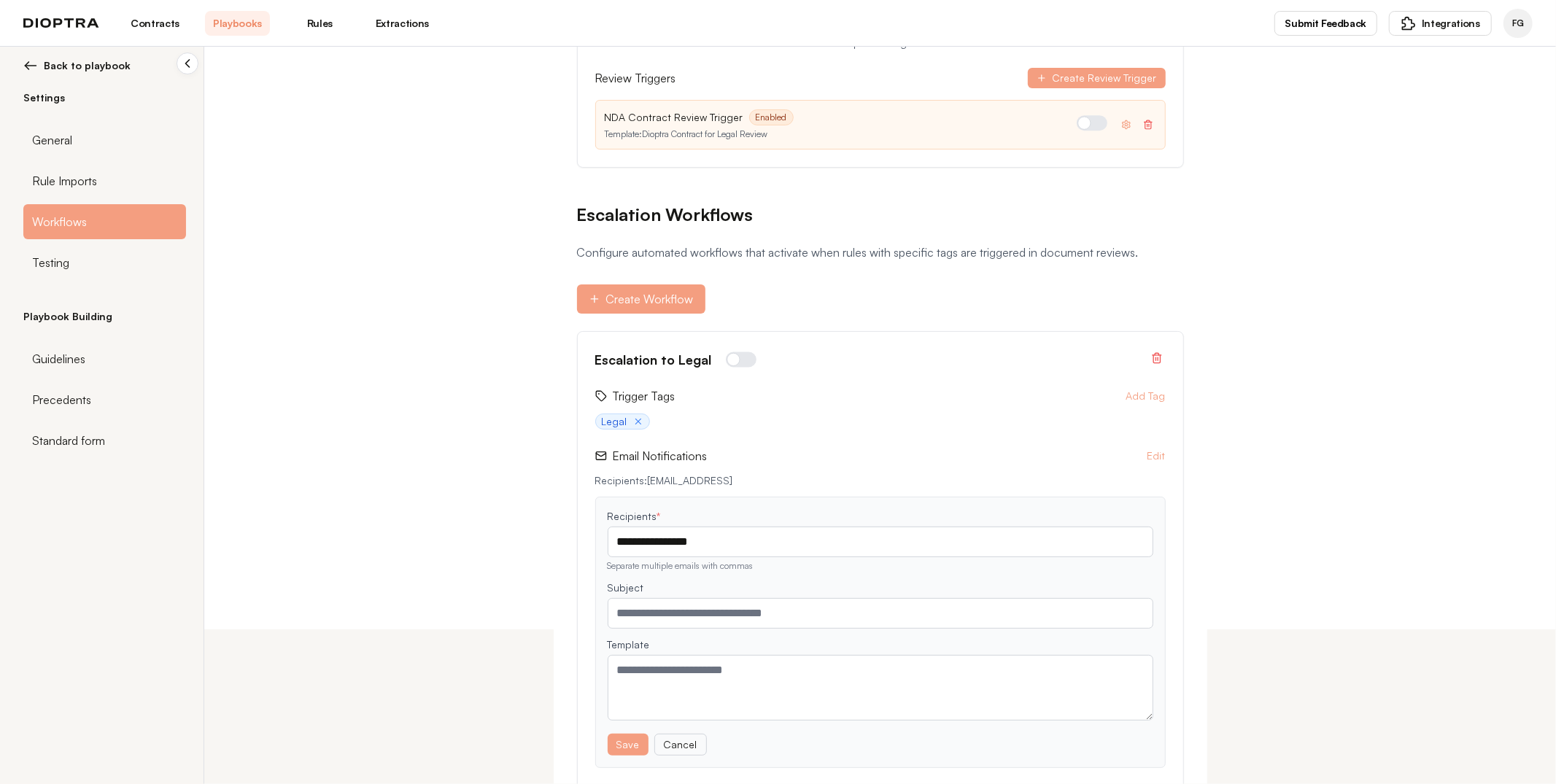 click on "Contracts" at bounding box center [155, 23] 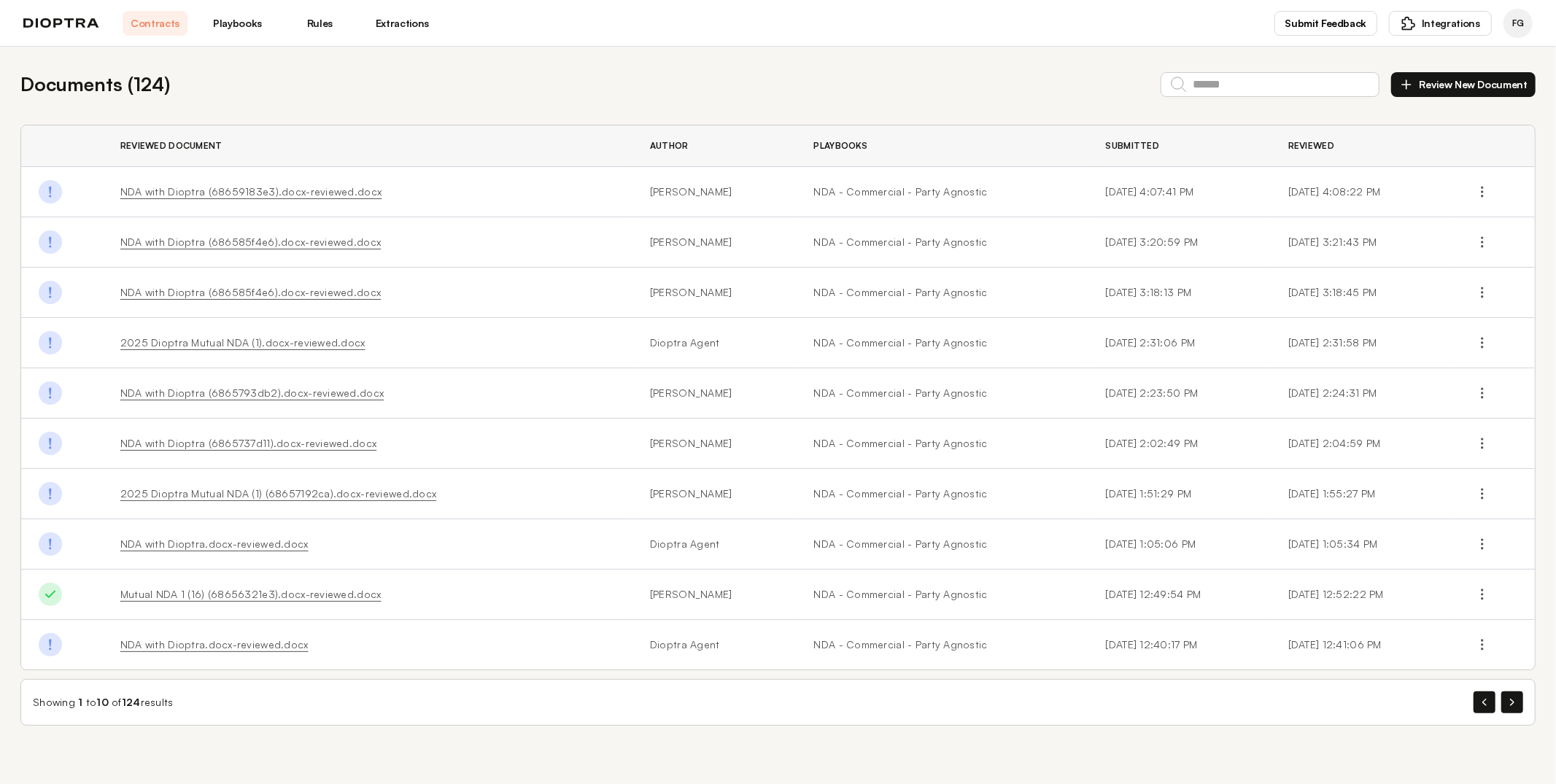 click on "NDA with Dioptra (68659183e3).docx-reviewed.docx" at bounding box center [251, 191] 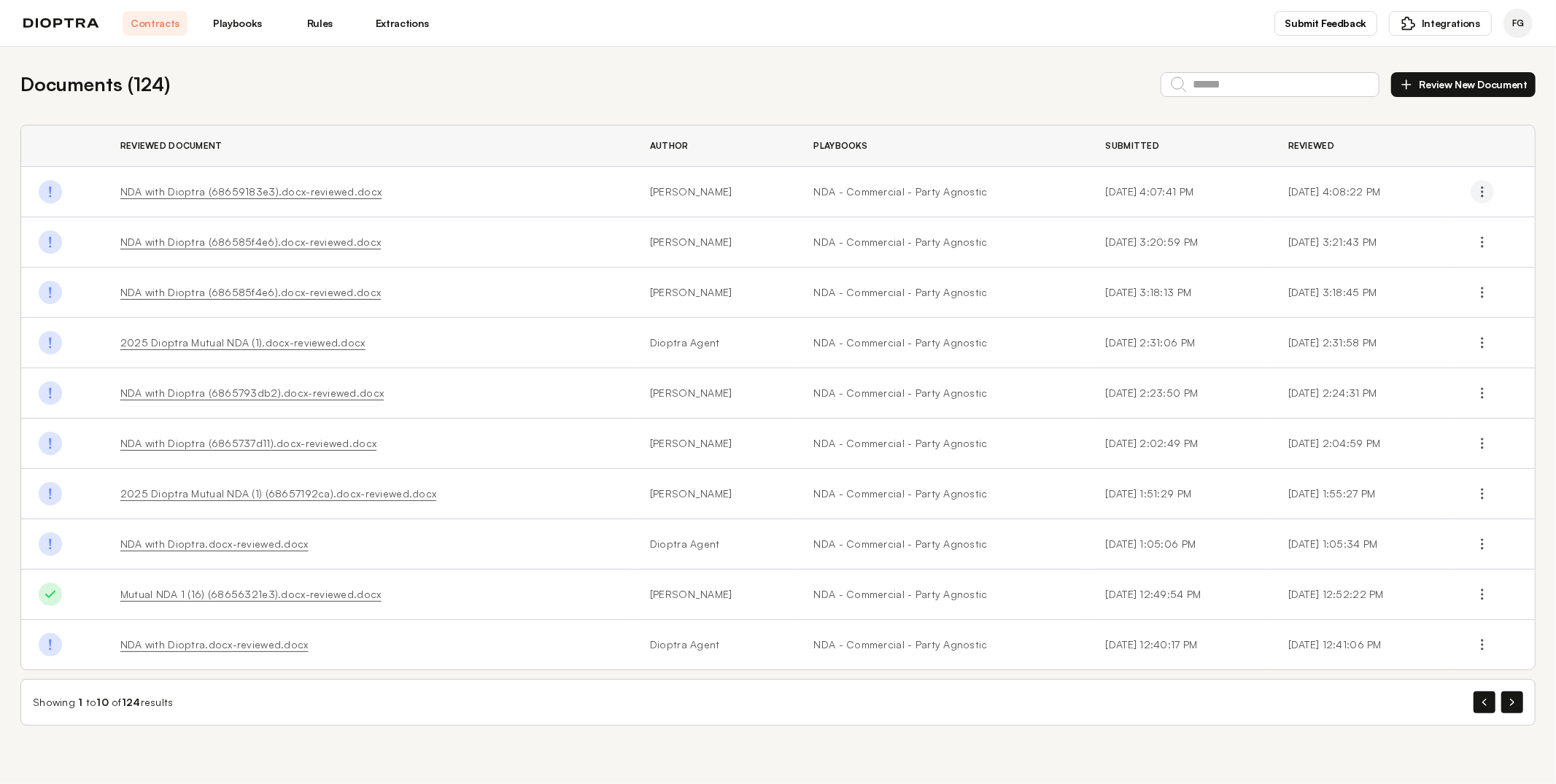 click 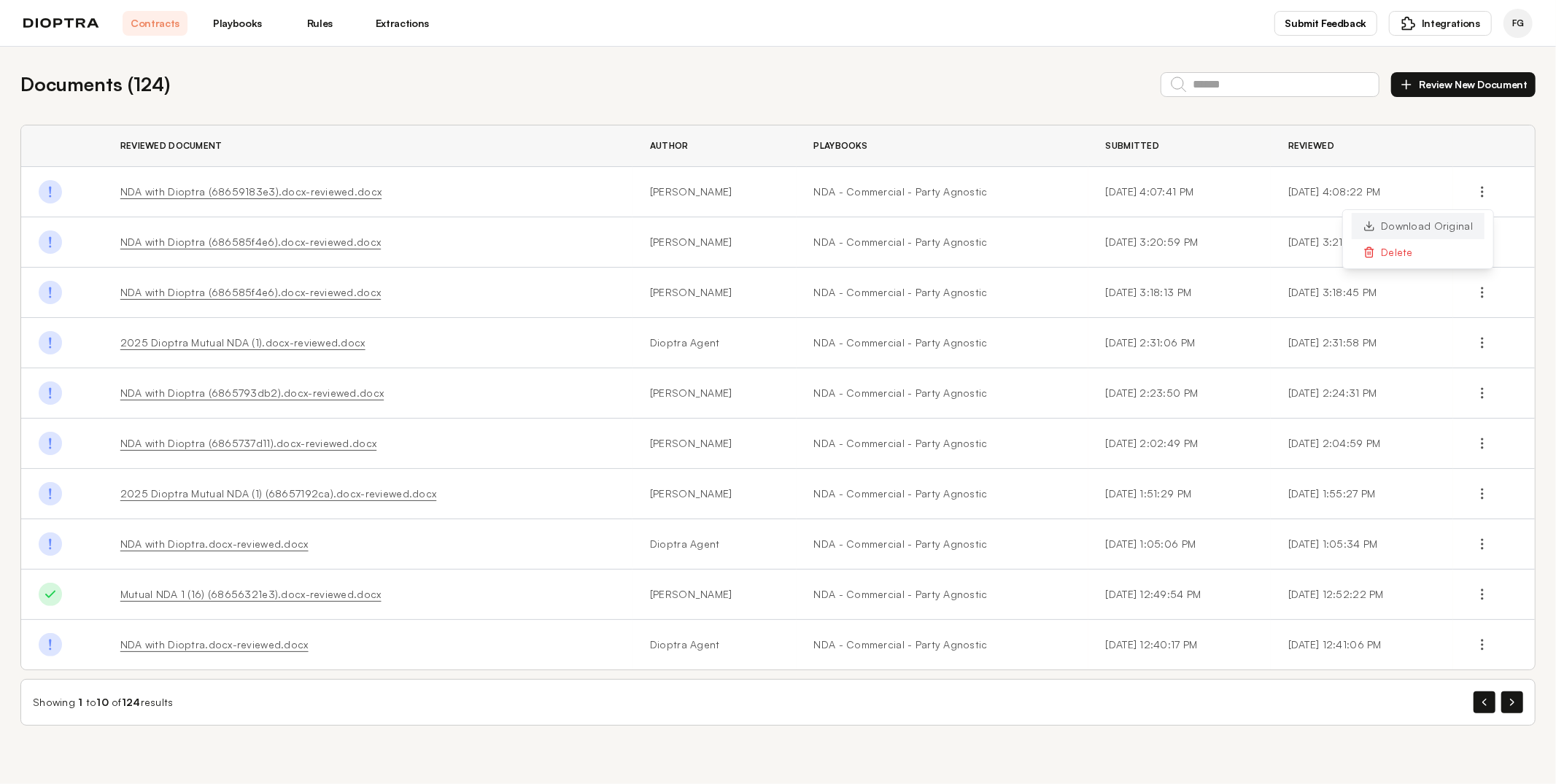 click on "Download Original" at bounding box center [1418, 226] 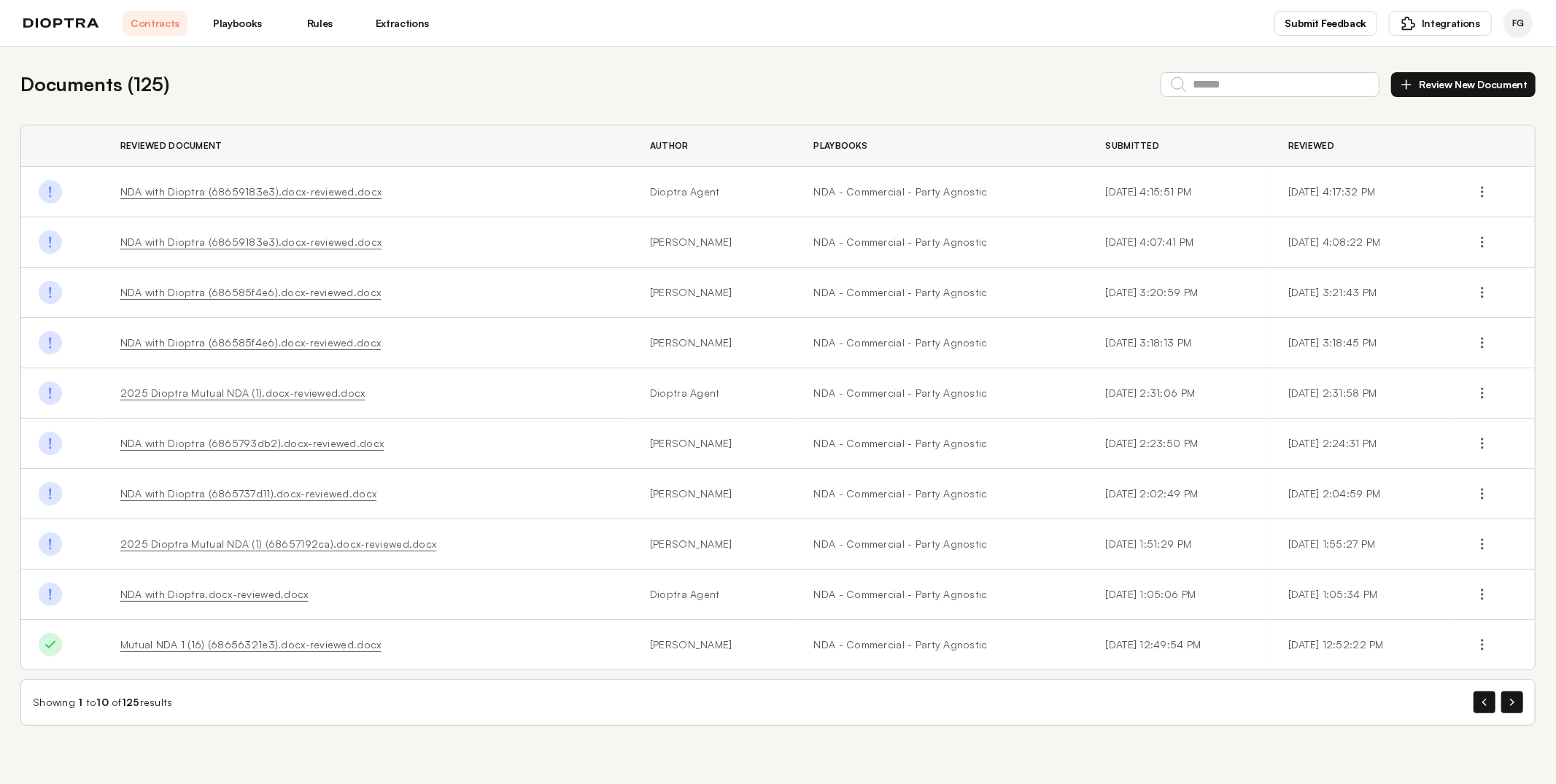 click on "Playbooks" at bounding box center (237, 23) 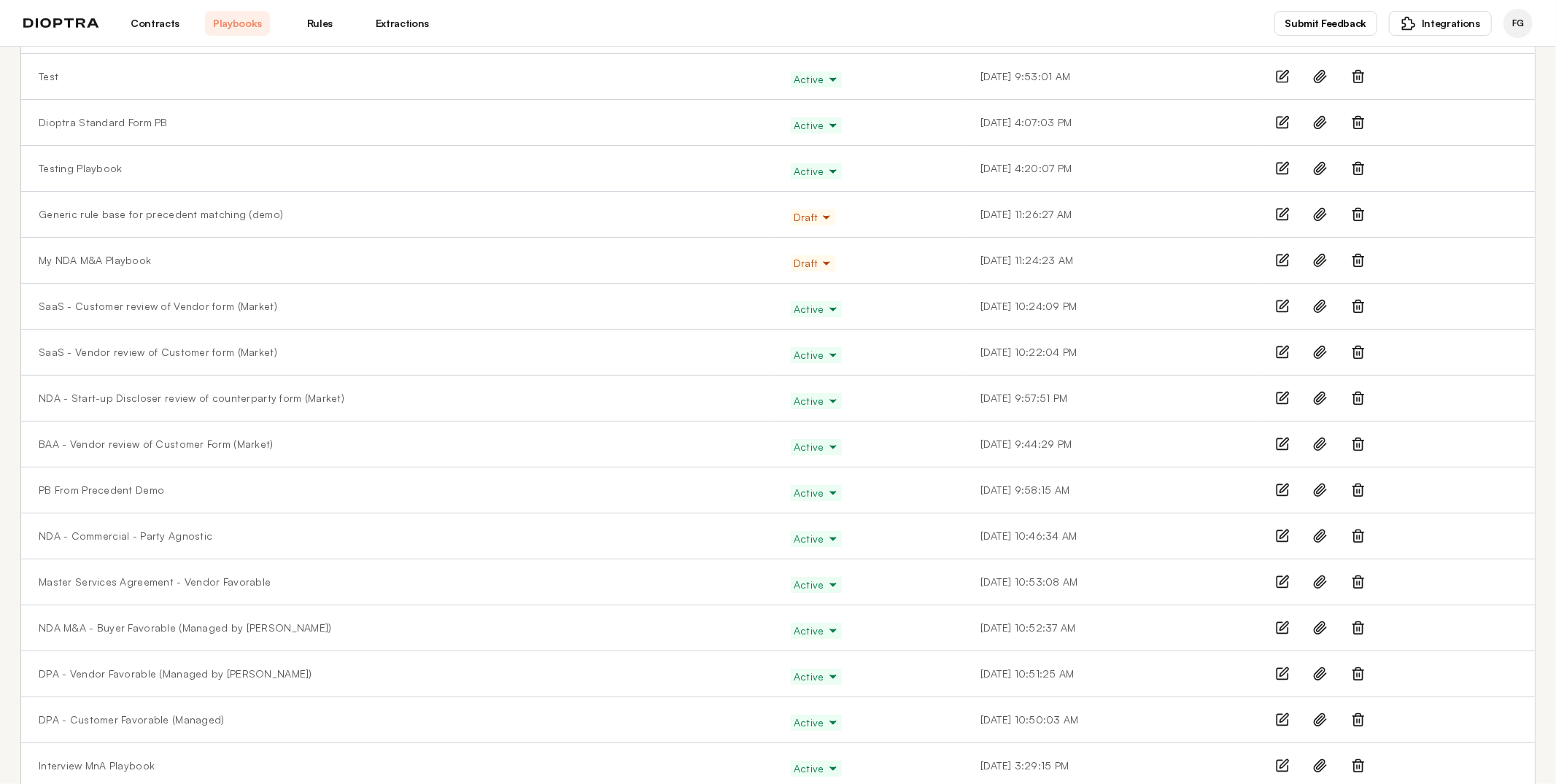 scroll, scrollTop: 234, scrollLeft: 0, axis: vertical 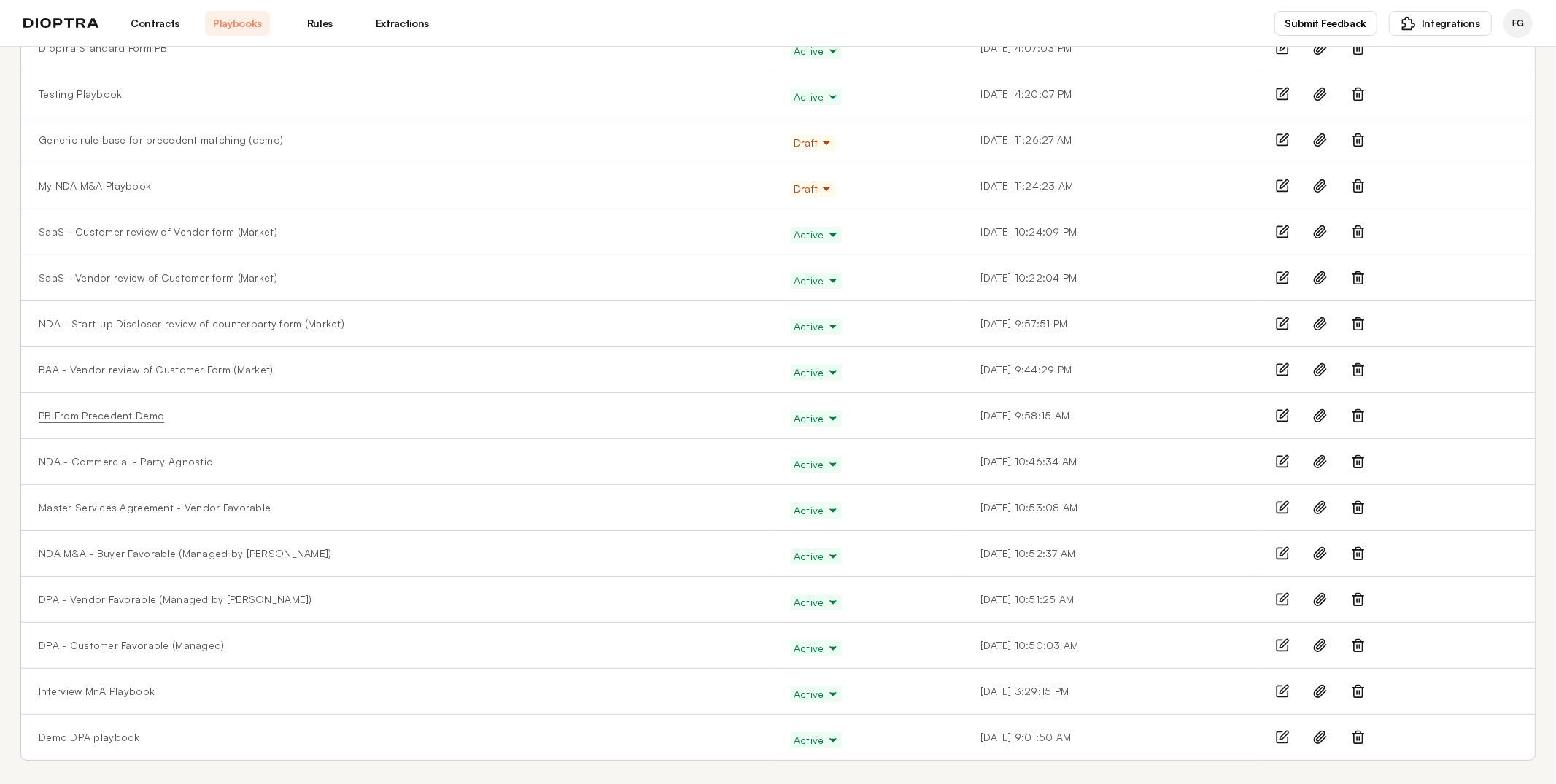 click on "PB From Precedent Demo" at bounding box center [101, 416] 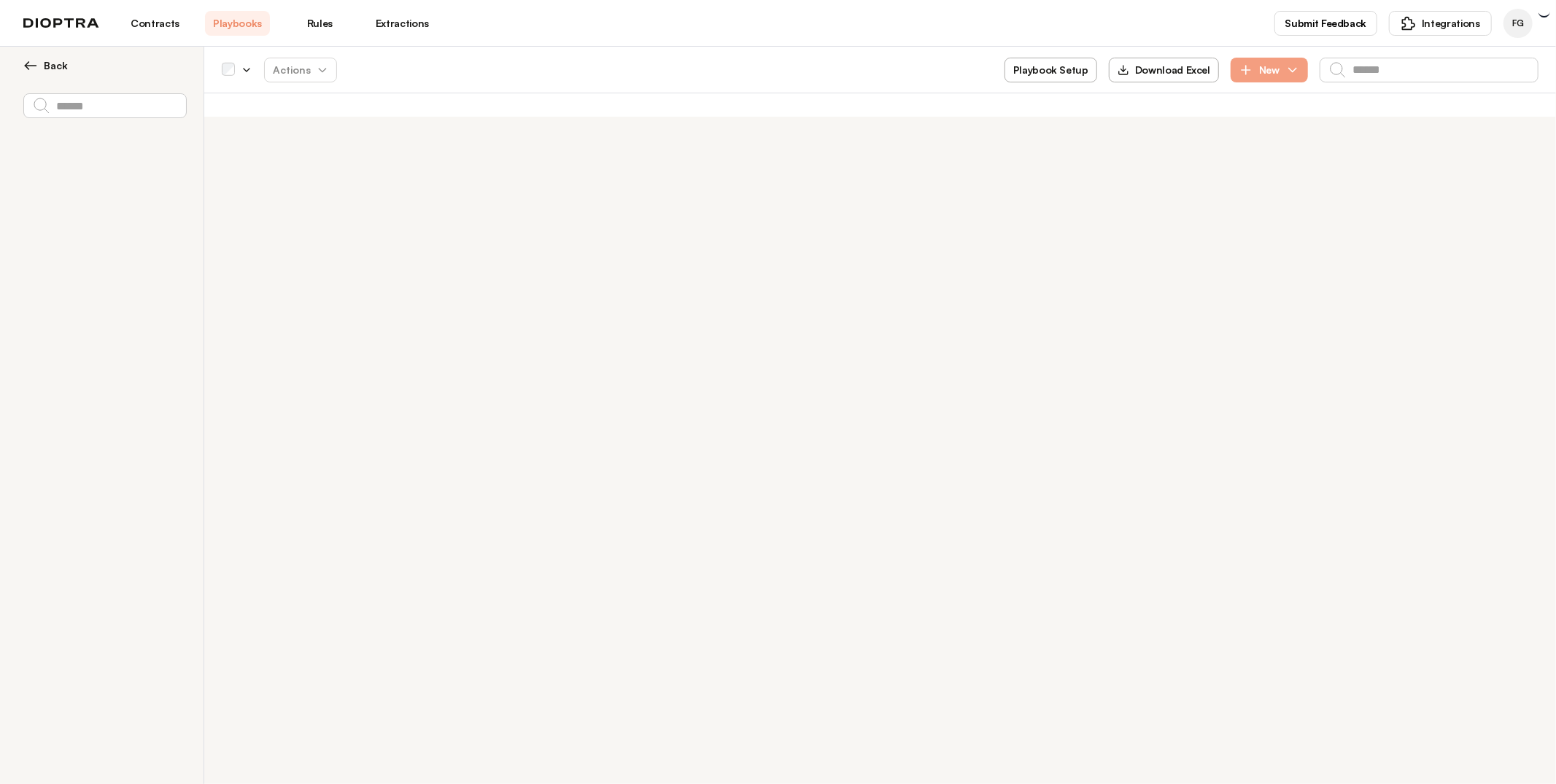 scroll, scrollTop: 0, scrollLeft: 0, axis: both 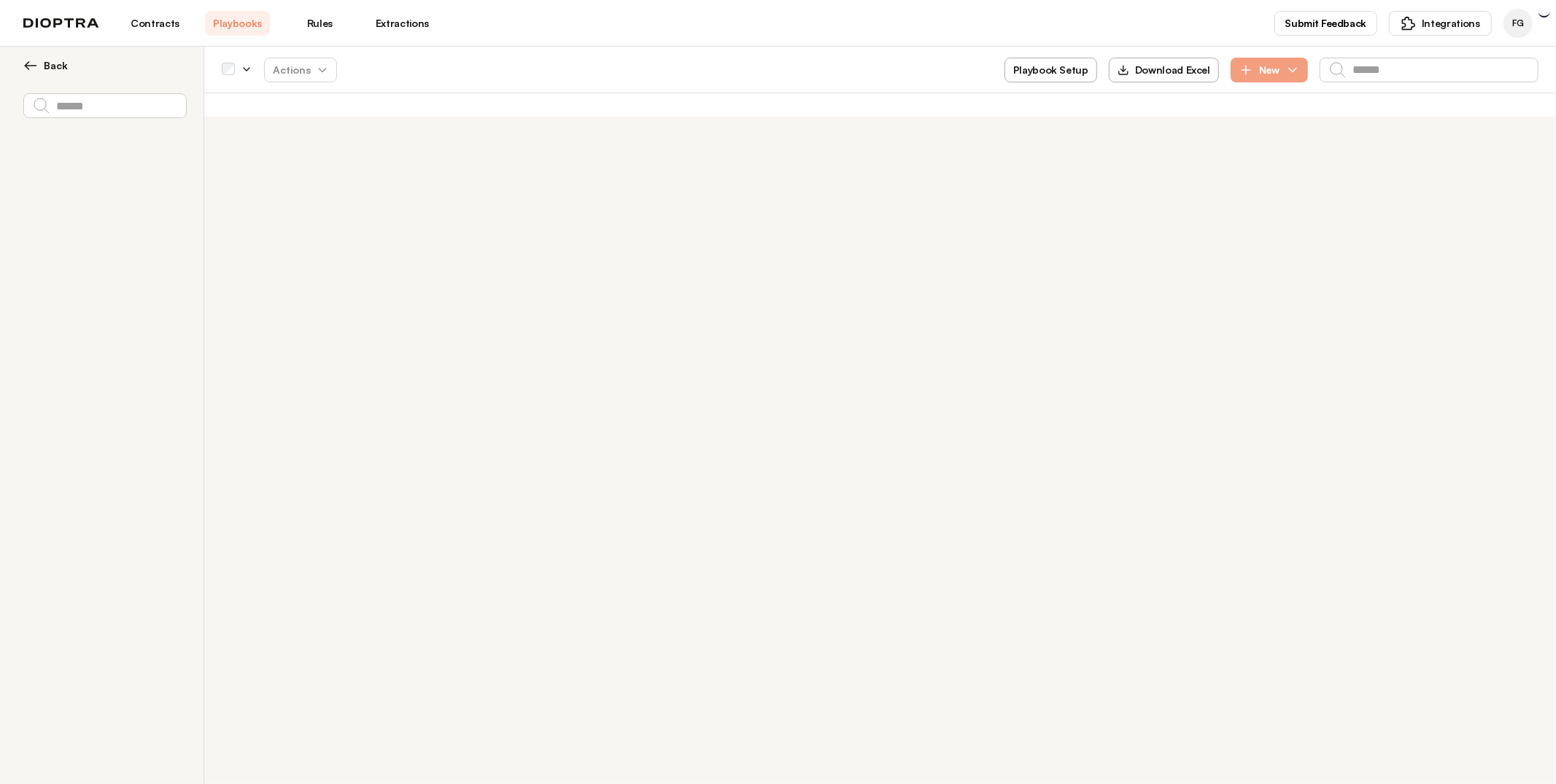 type on "*" 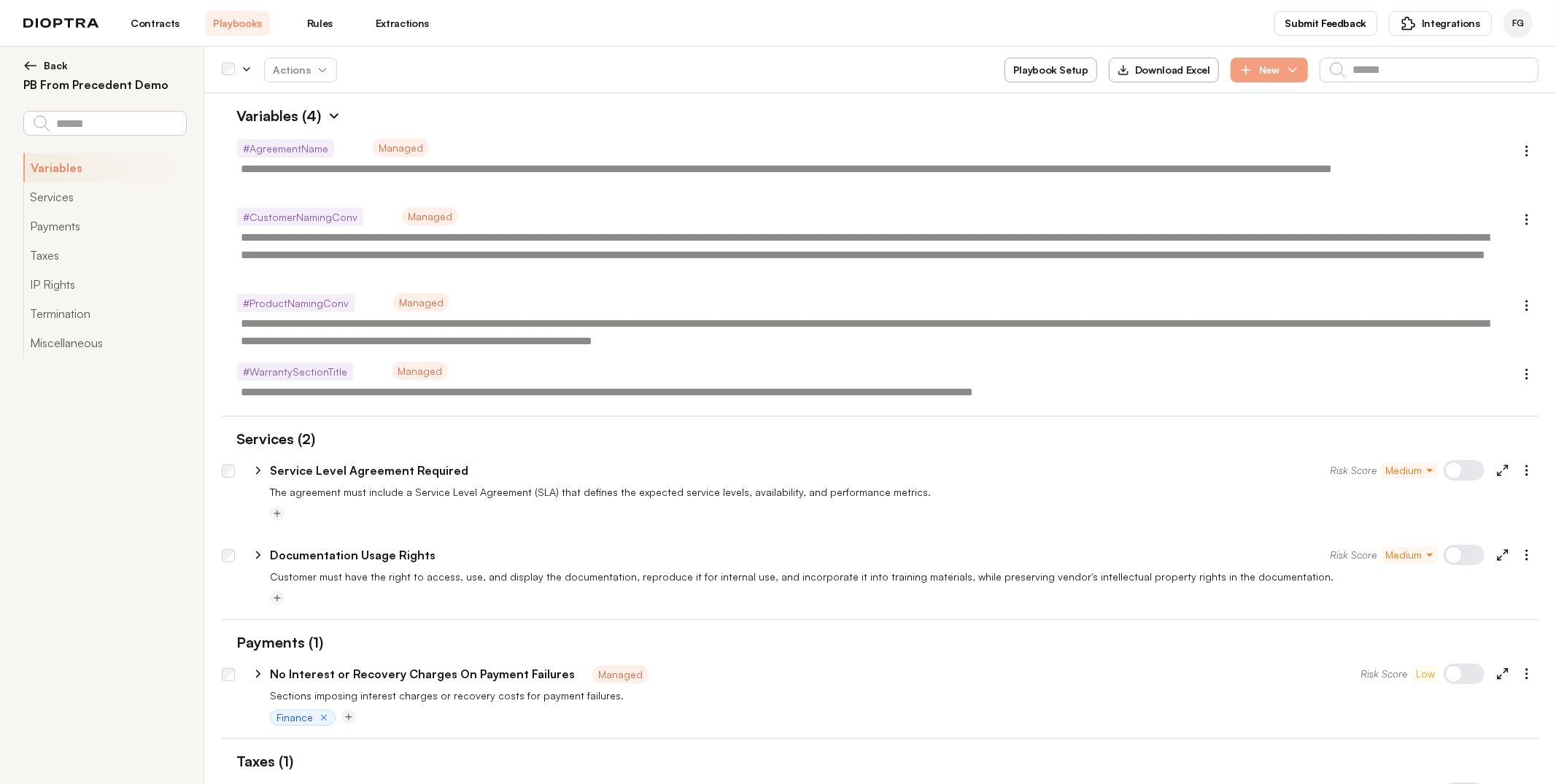 click on "Playbook Setup" at bounding box center [1050, 70] 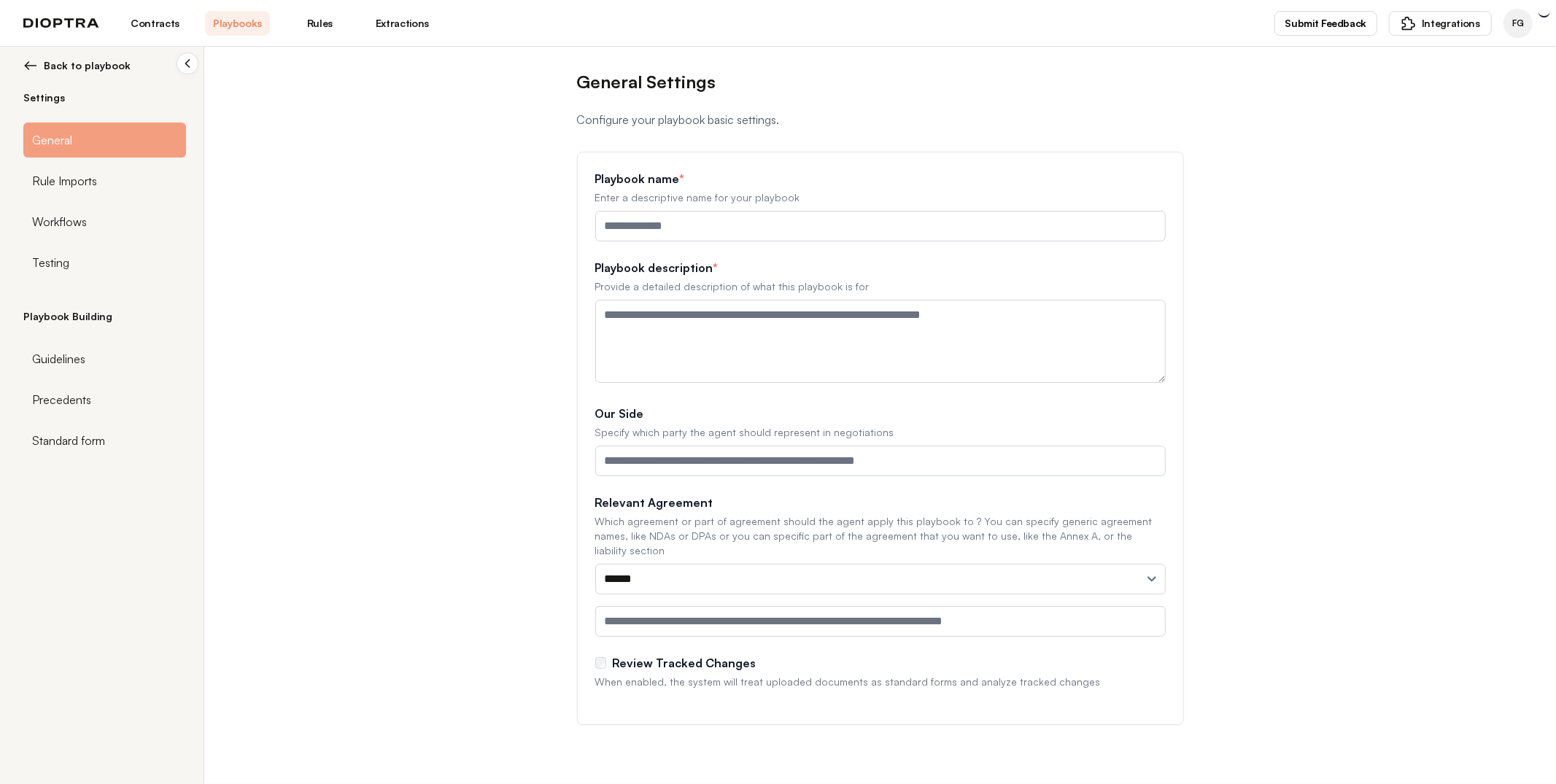 type on "**********" 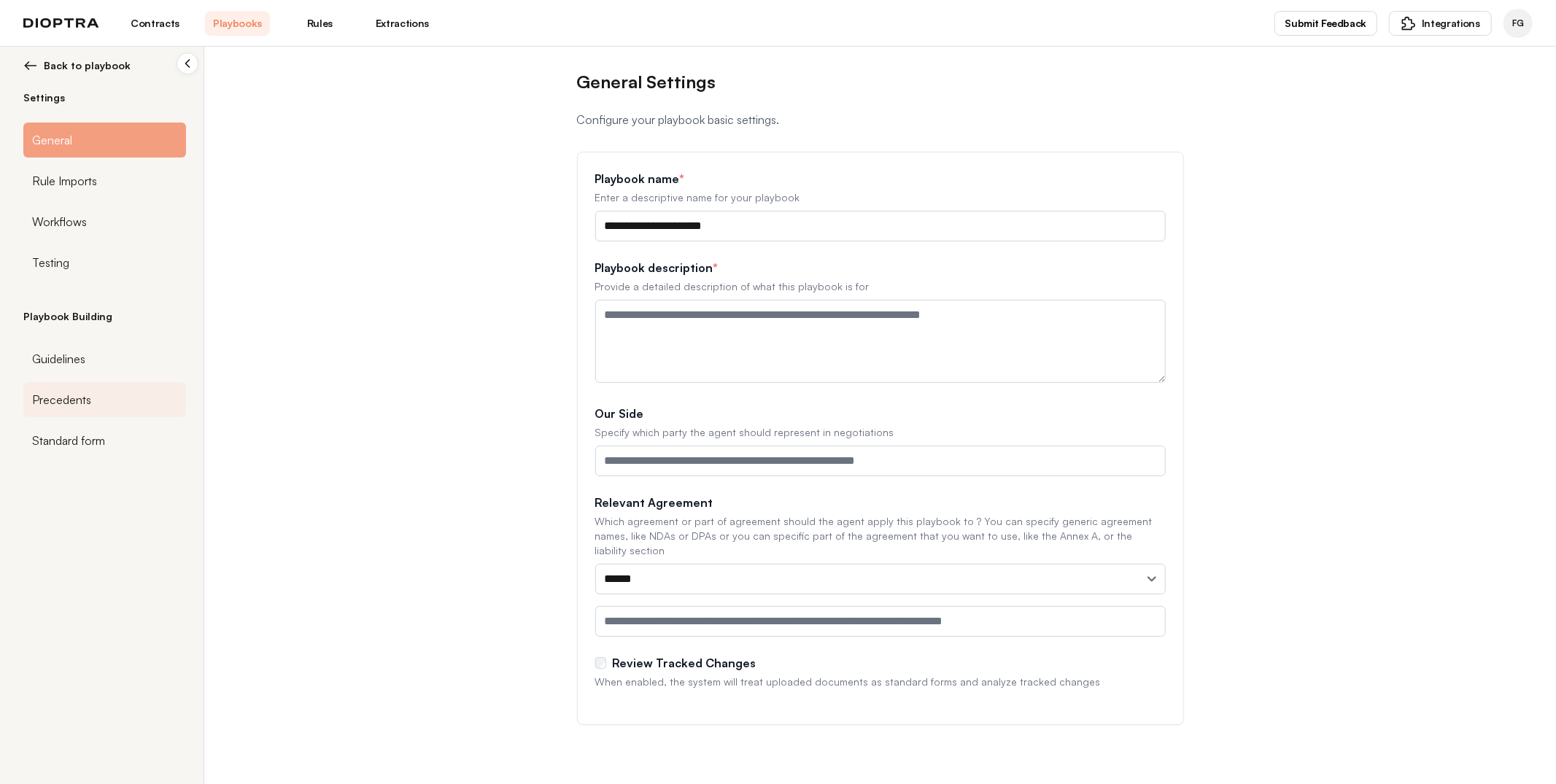 click on "Precedents" at bounding box center [104, 400] 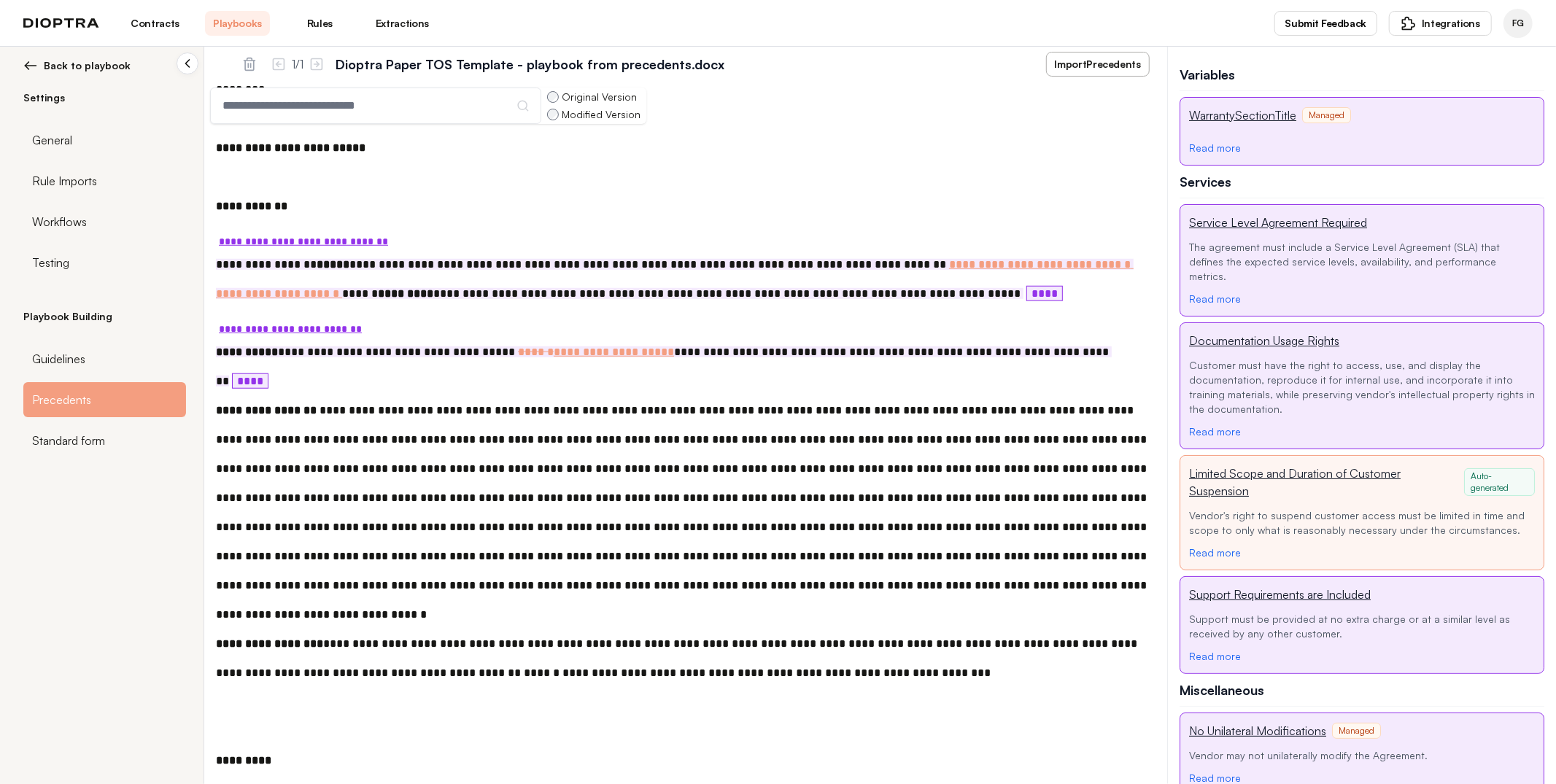 scroll, scrollTop: 993, scrollLeft: 0, axis: vertical 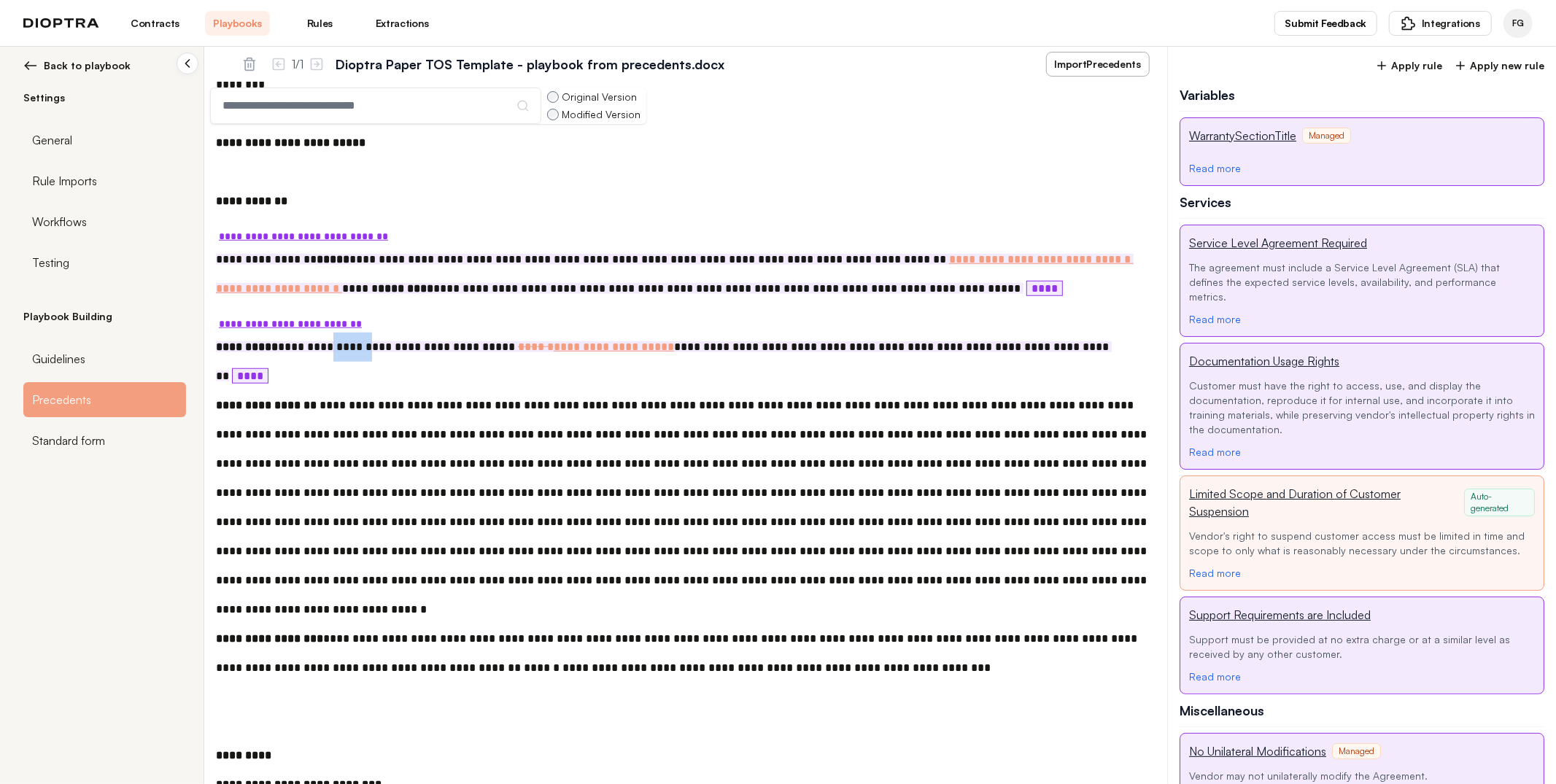 drag, startPoint x: 342, startPoint y: 347, endPoint x: 375, endPoint y: 347, distance: 33 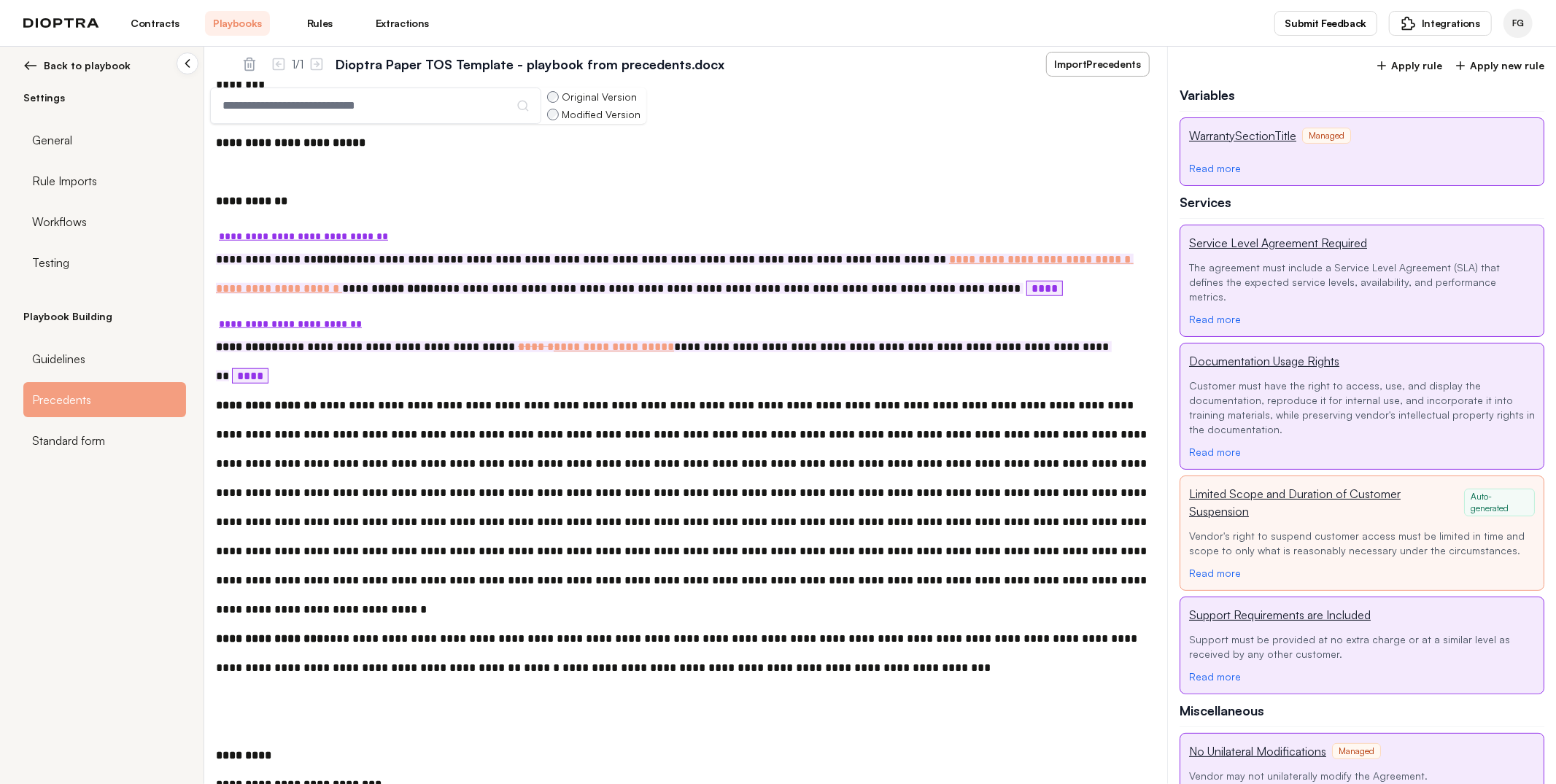 click on "**********" at bounding box center (290, 324) 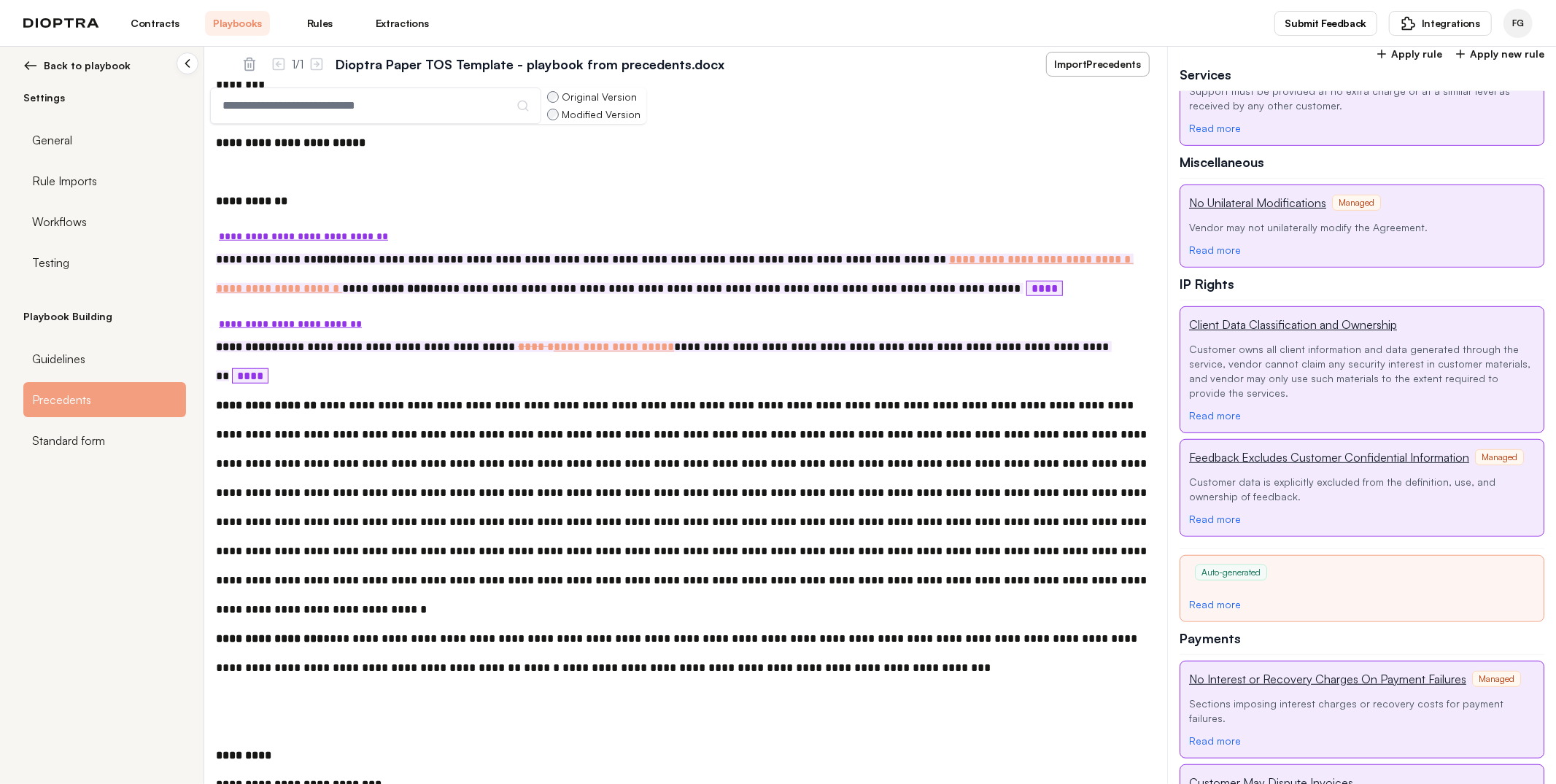 scroll, scrollTop: 634, scrollLeft: 0, axis: vertical 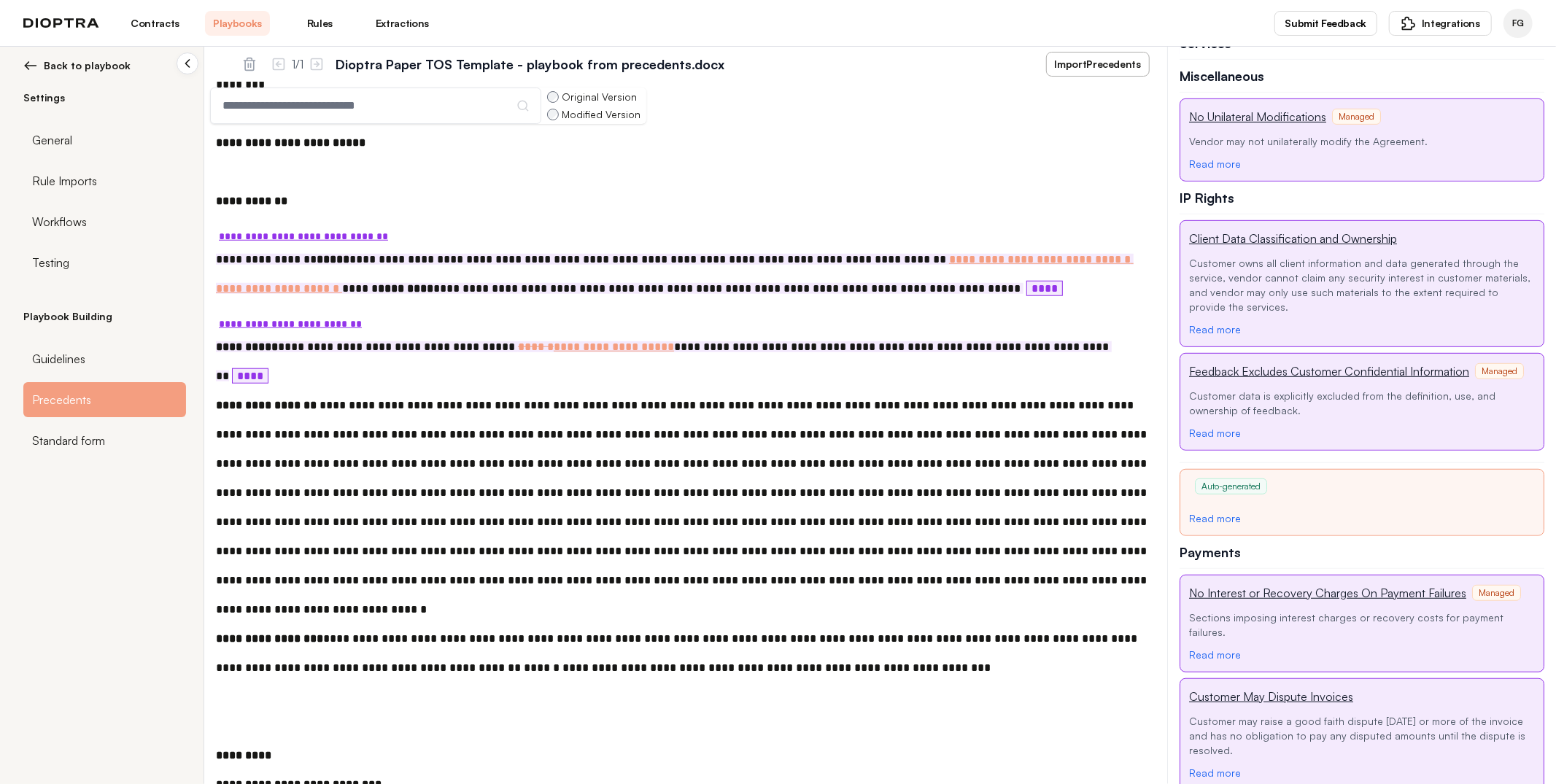 click on "**********" at bounding box center [664, 361] 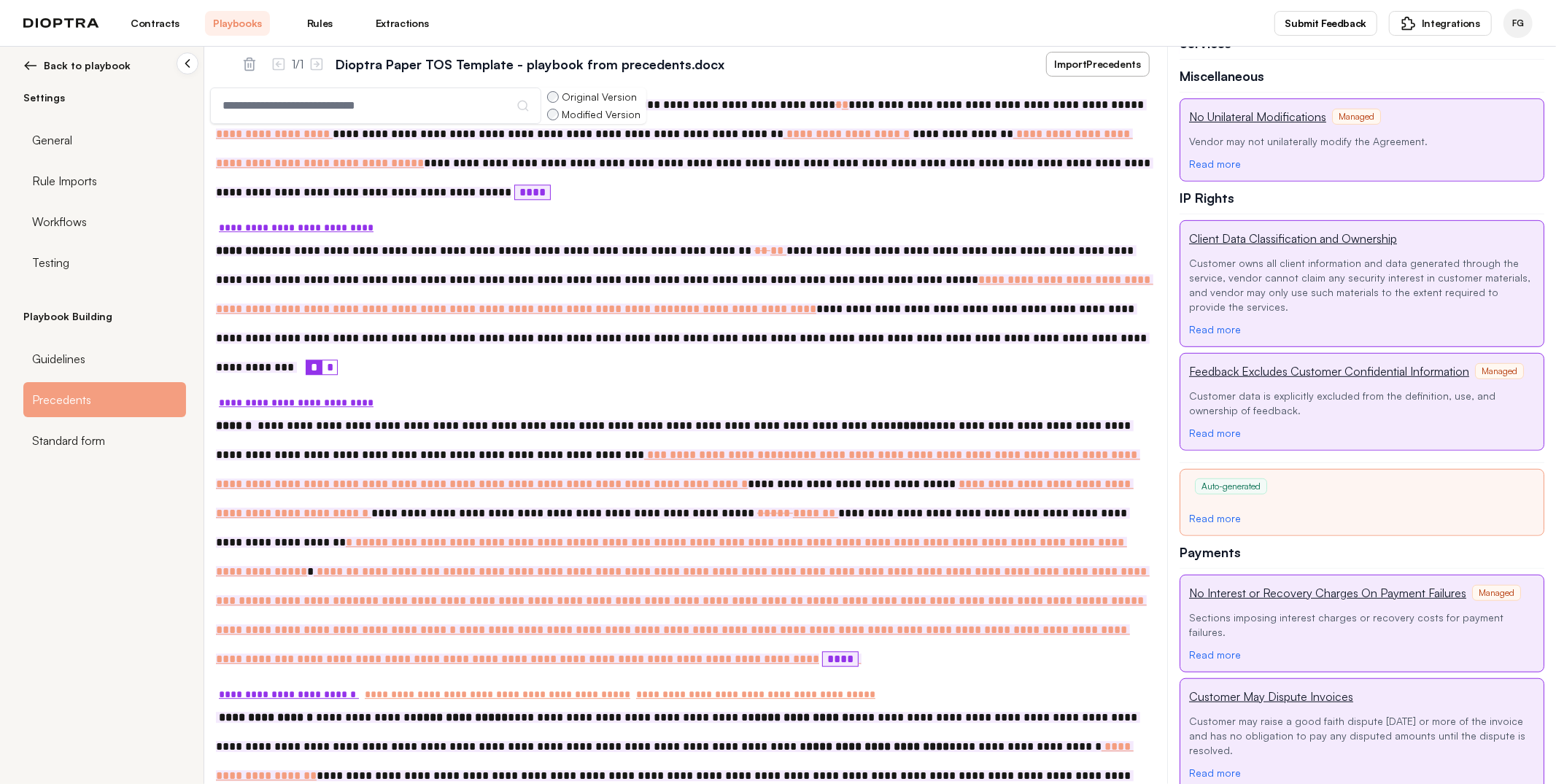 scroll, scrollTop: 3171, scrollLeft: 0, axis: vertical 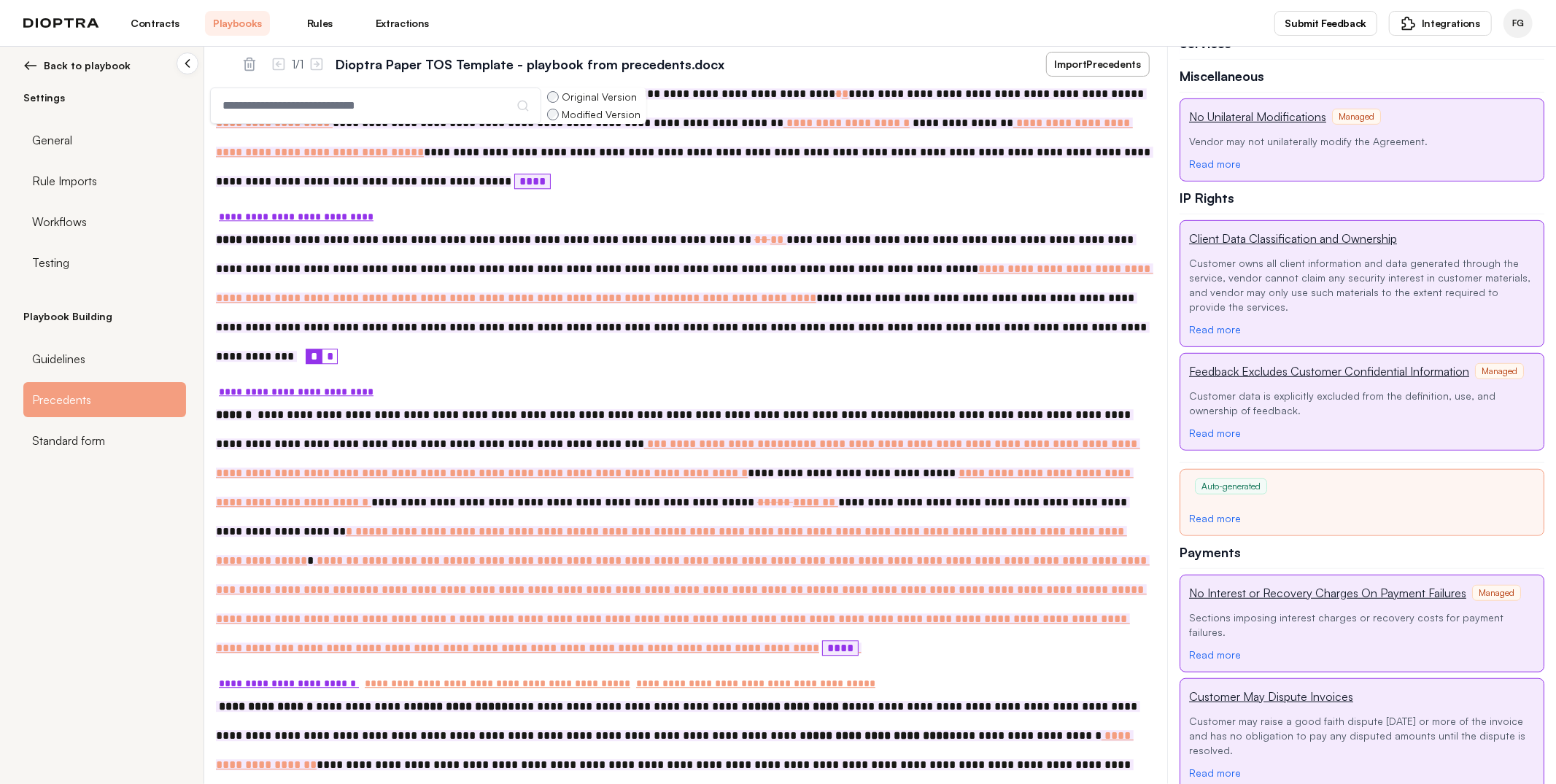click on "****" 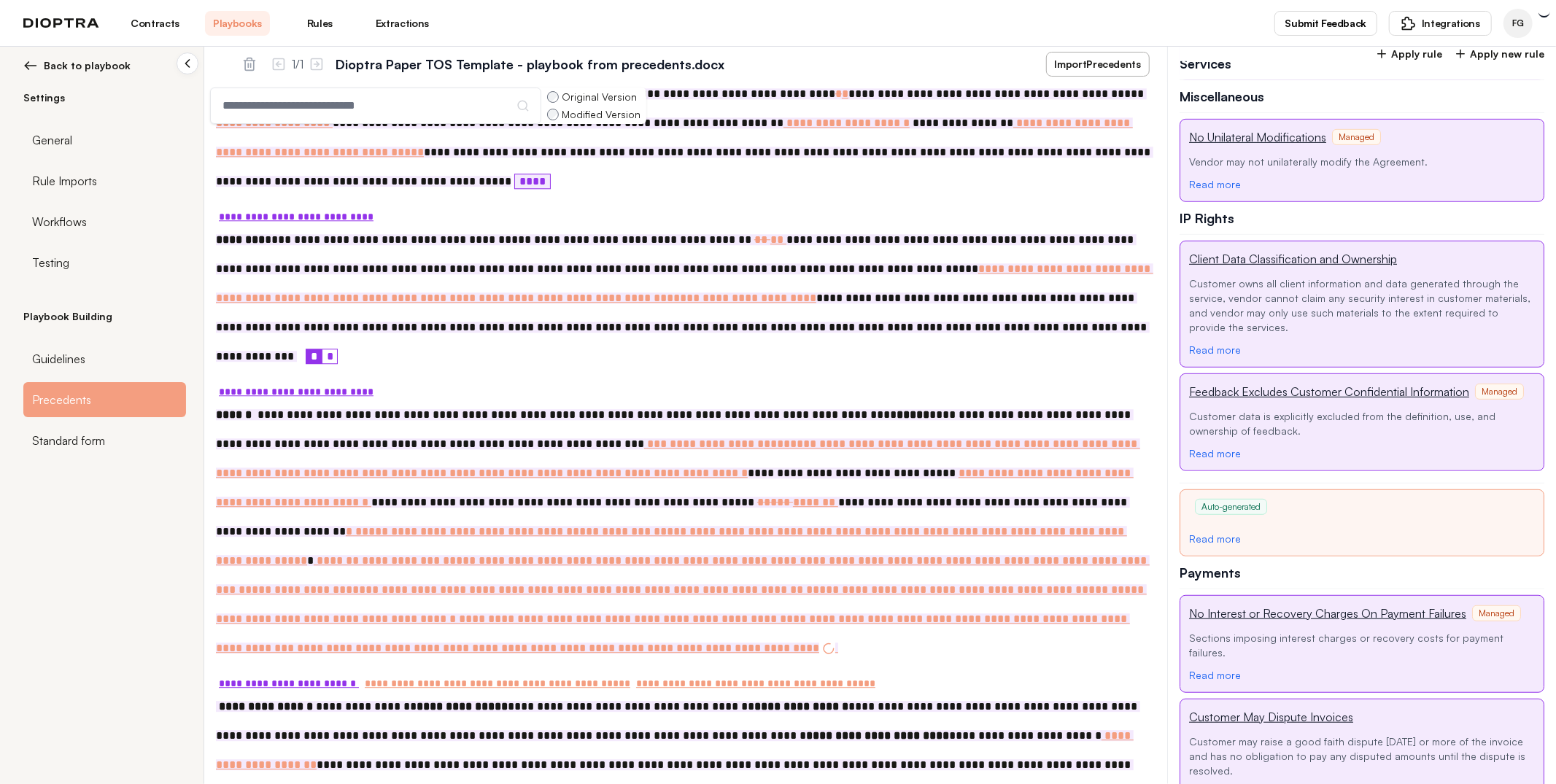scroll, scrollTop: 634, scrollLeft: 0, axis: vertical 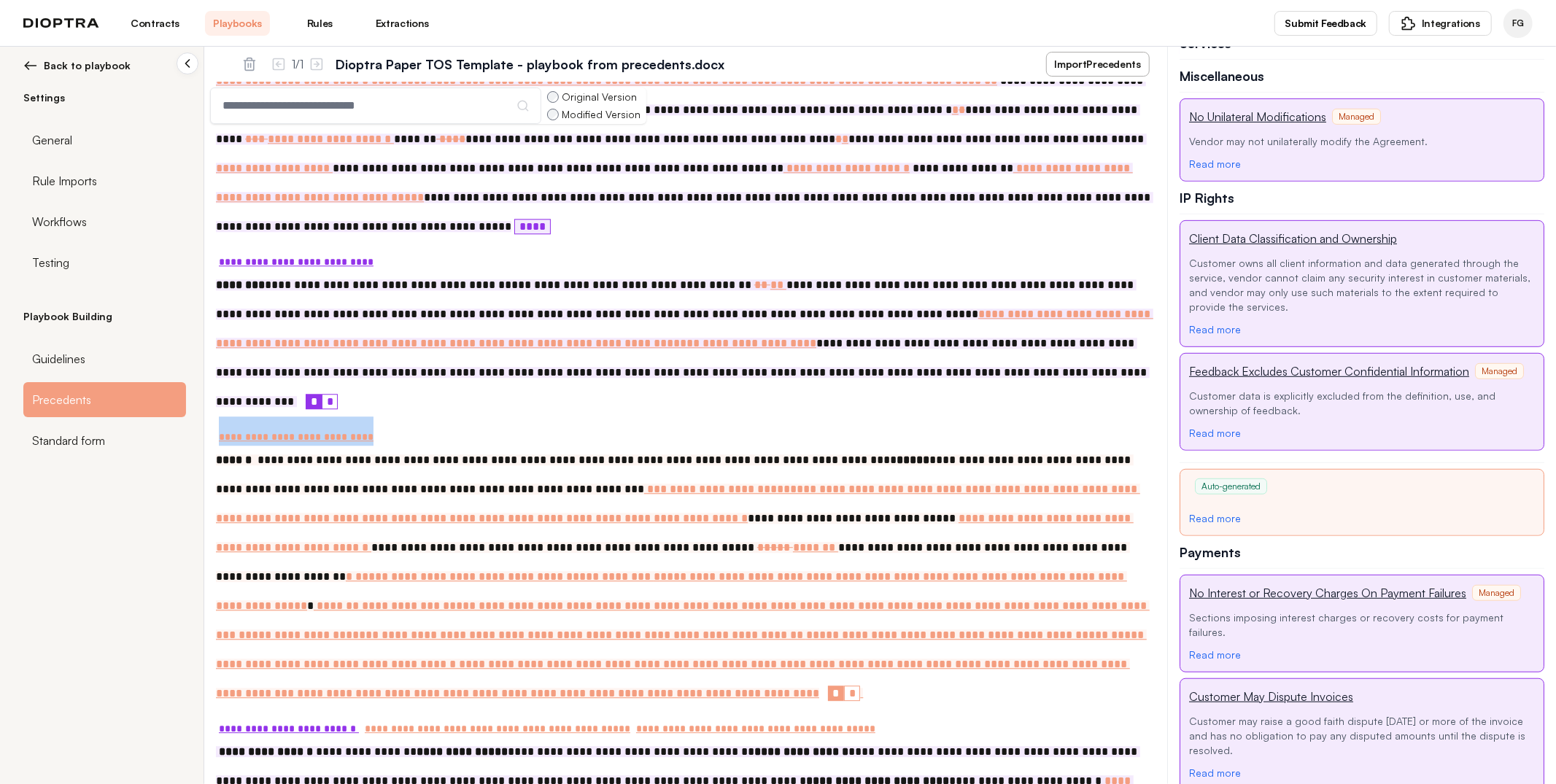 drag, startPoint x: 370, startPoint y: 265, endPoint x: 220, endPoint y: 268, distance: 150.03 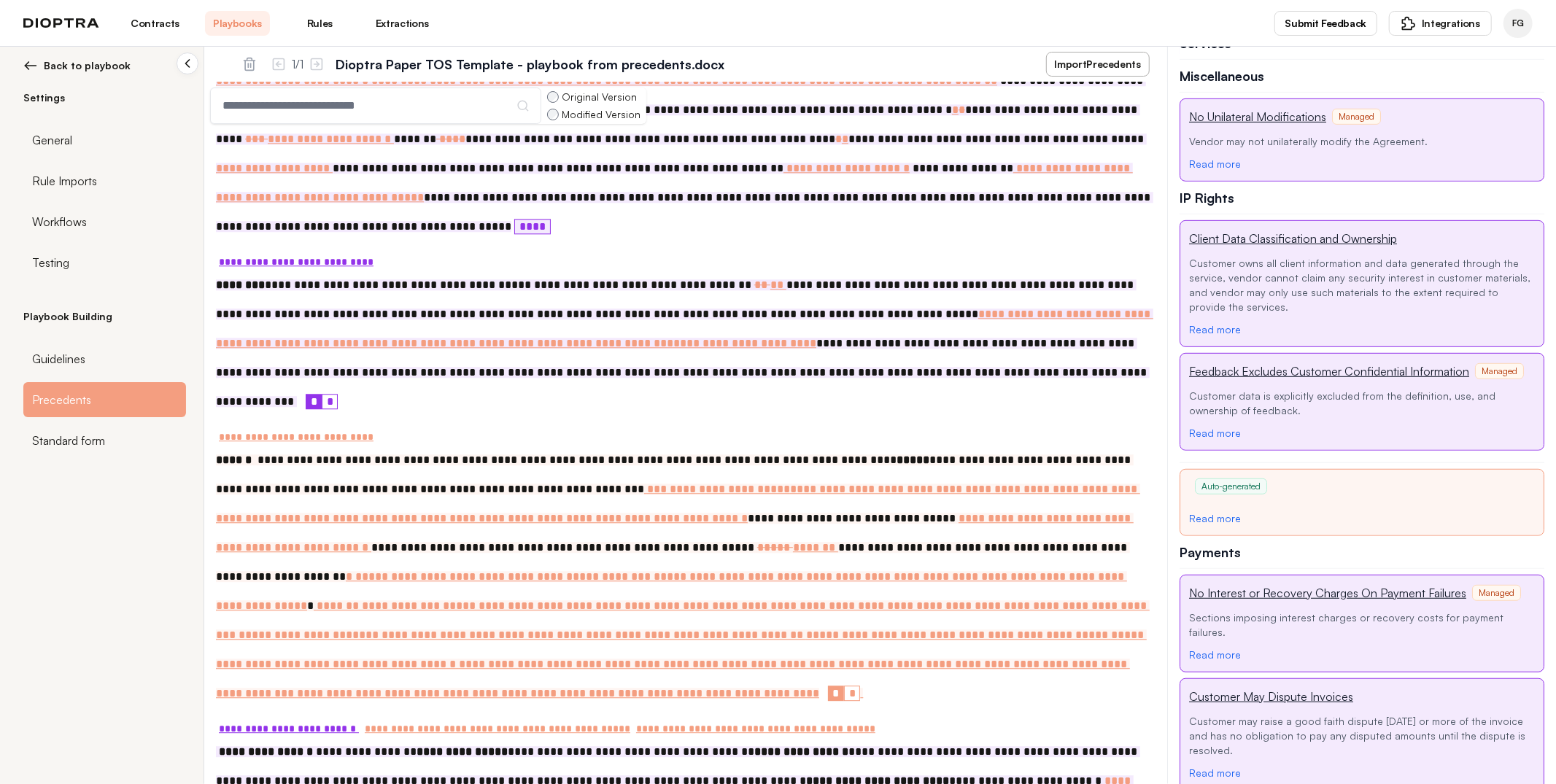 click on "*" 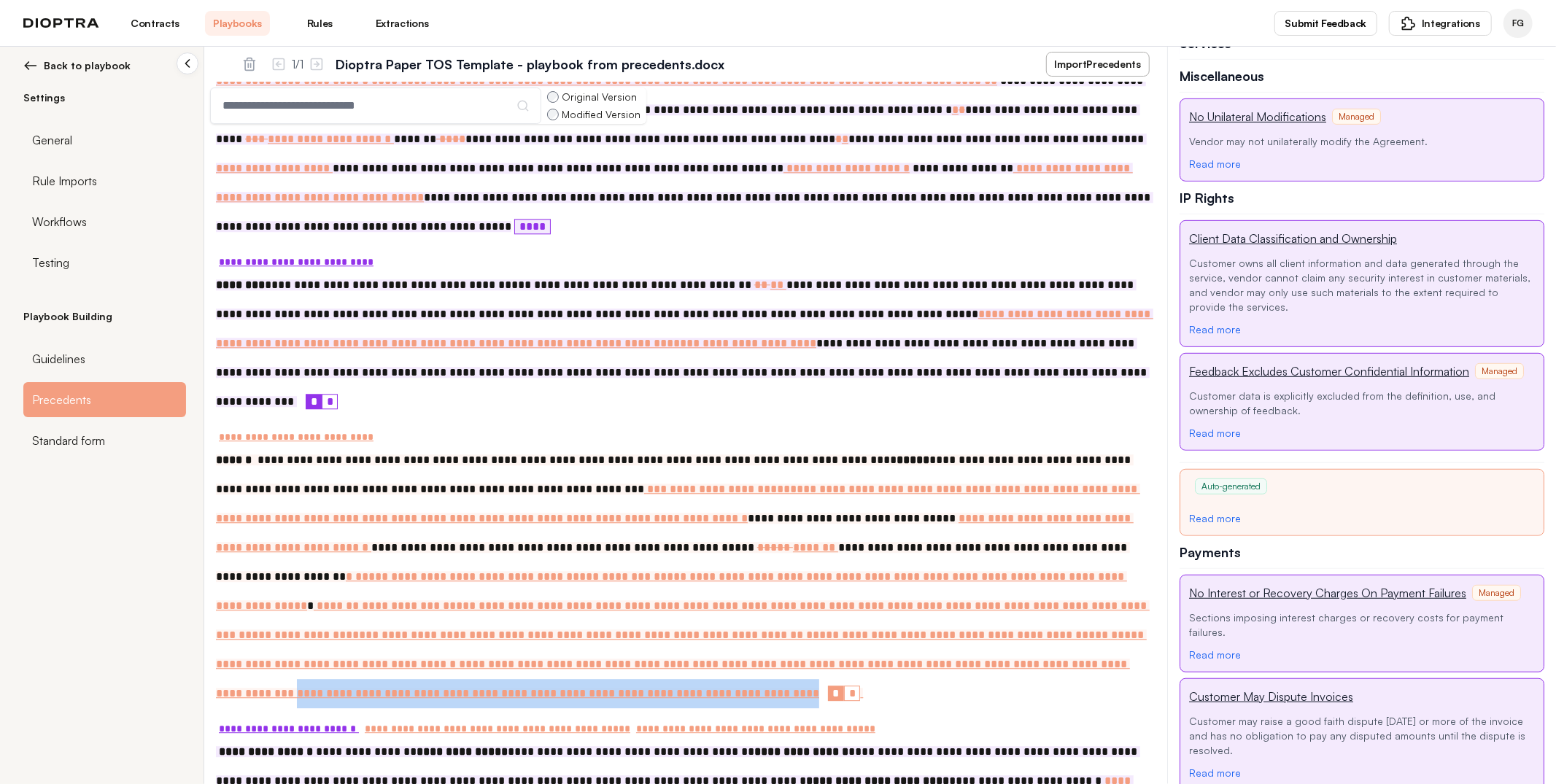 scroll, scrollTop: 634, scrollLeft: 0, axis: vertical 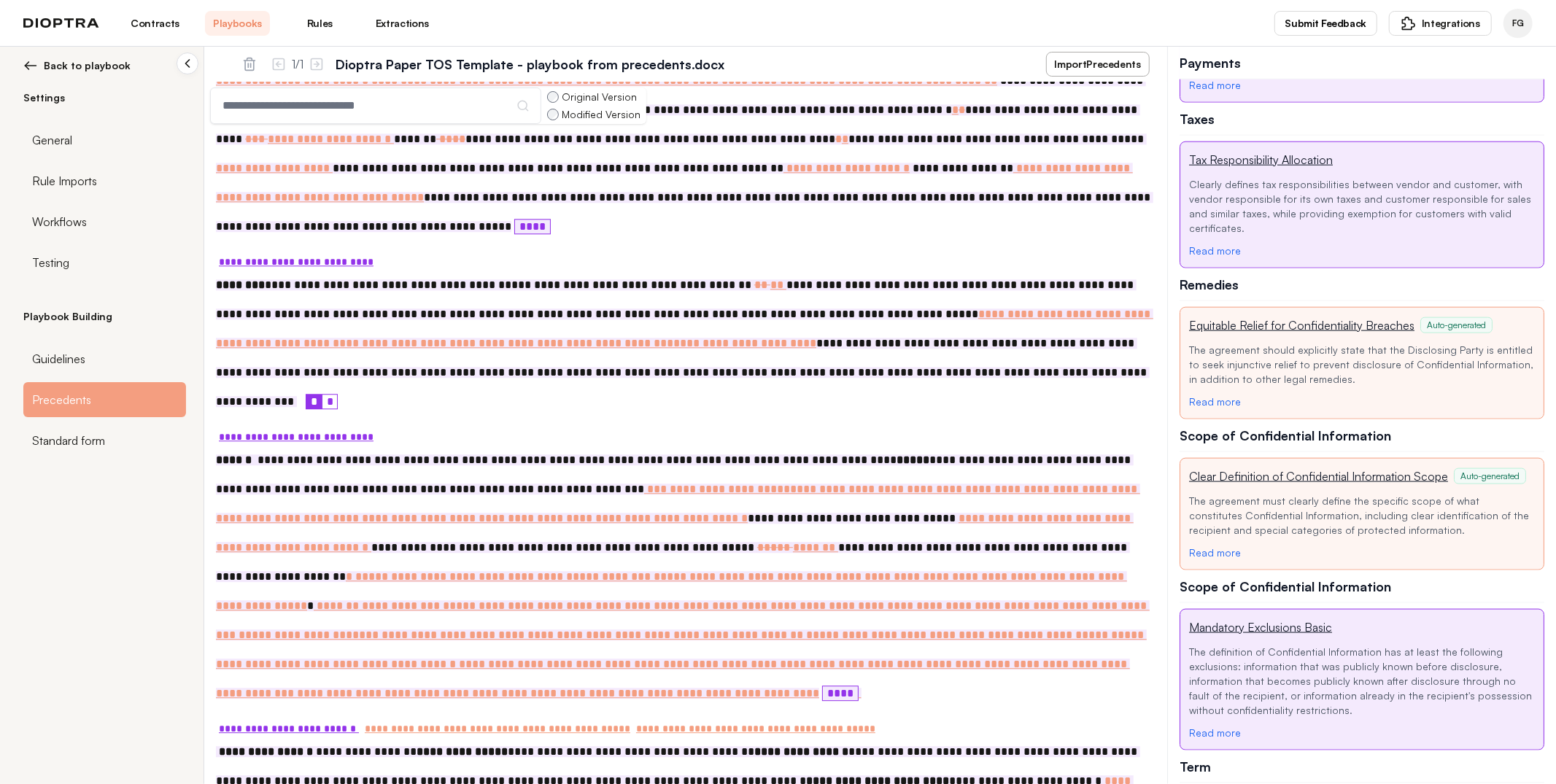 click on "Back to playbook" at bounding box center [87, 66] 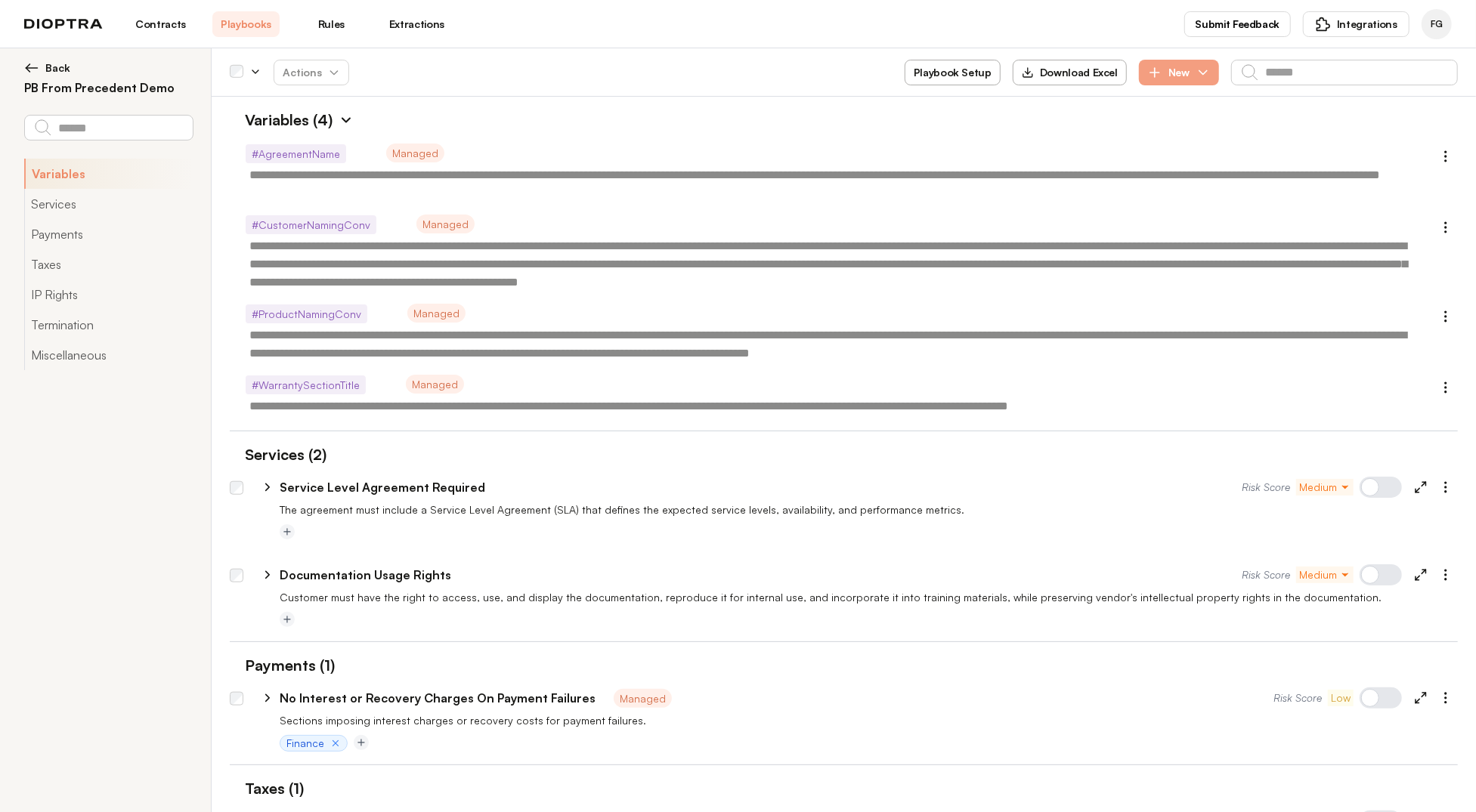type on "*" 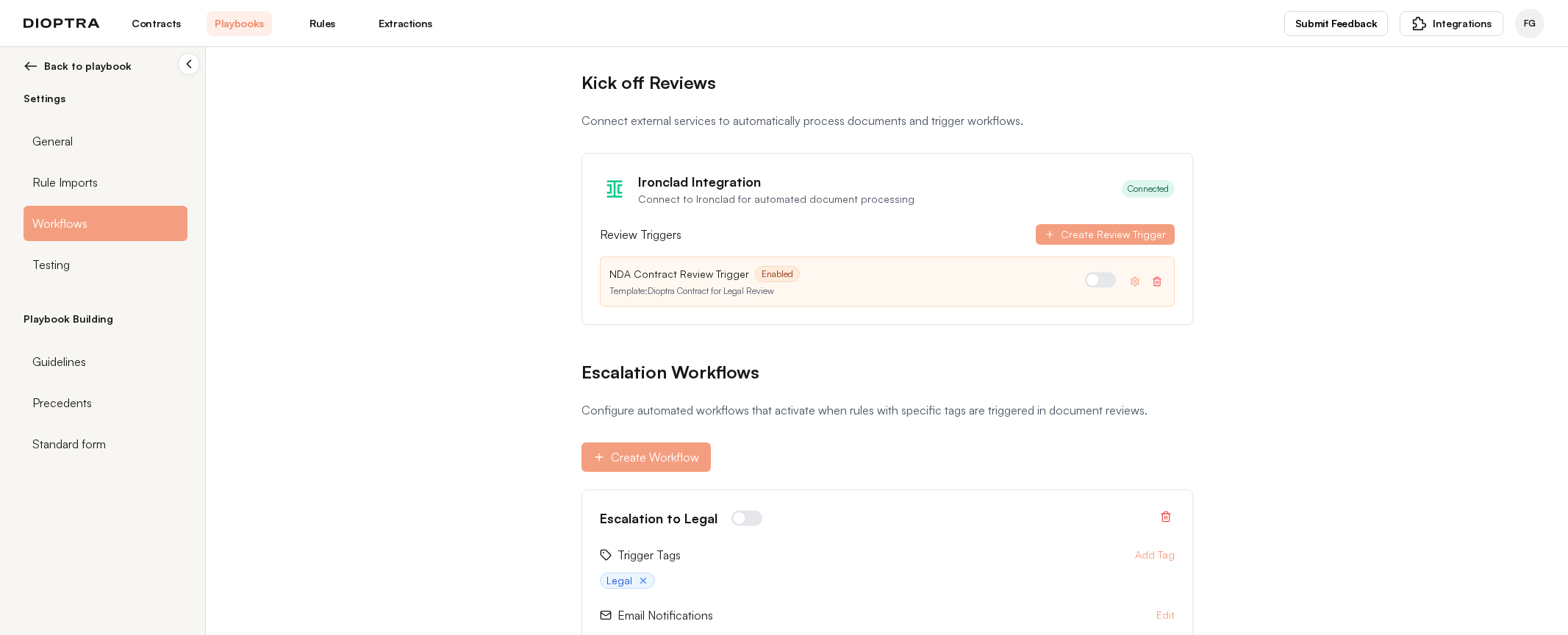 scroll, scrollTop: 0, scrollLeft: 0, axis: both 